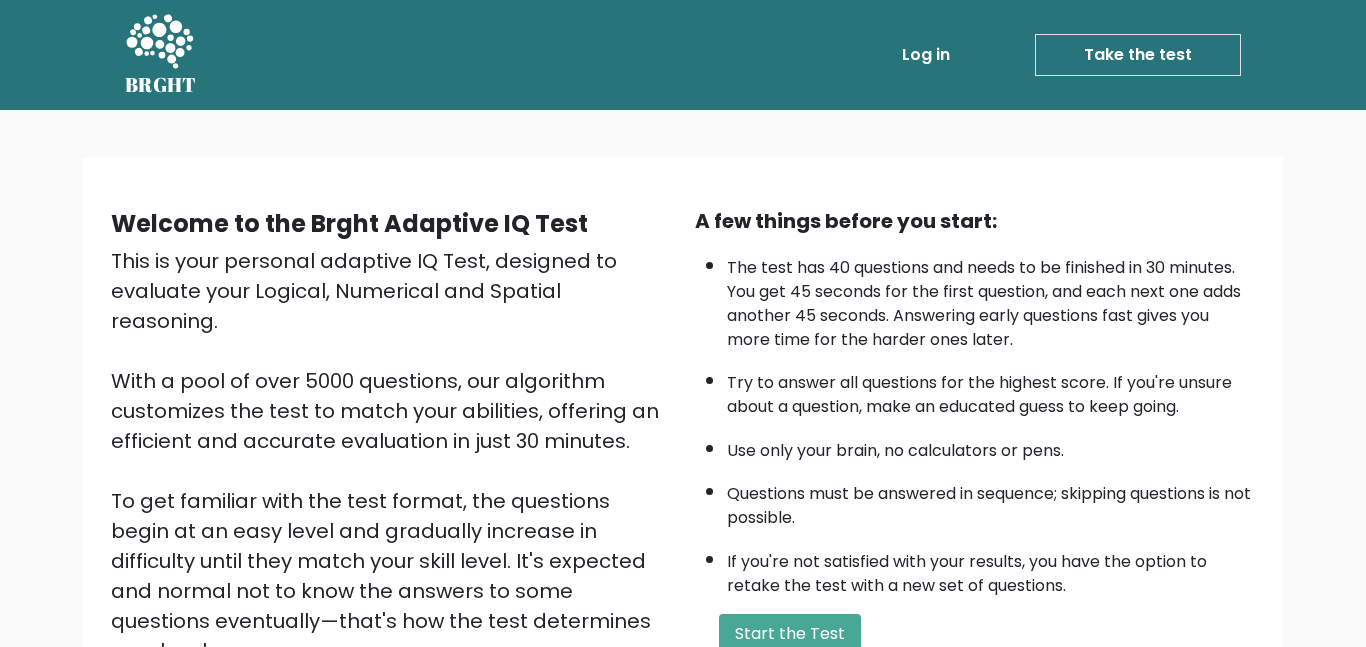 scroll, scrollTop: 103, scrollLeft: 0, axis: vertical 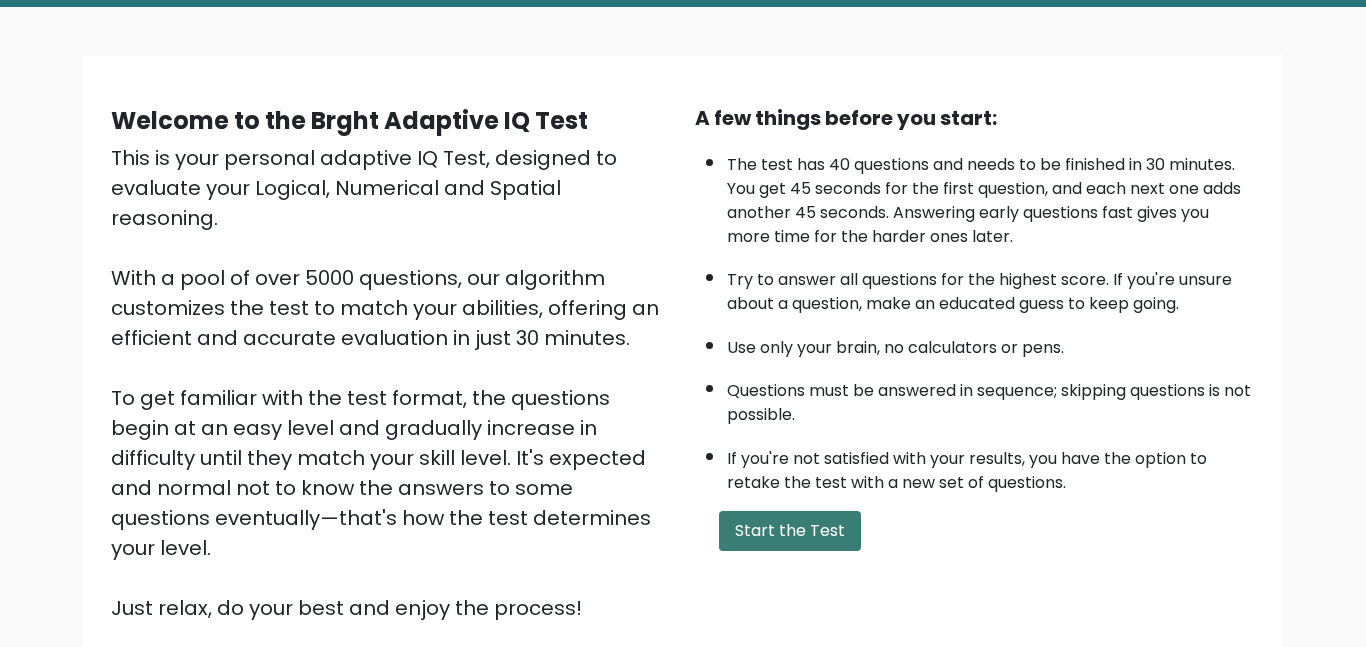 click on "Start the Test" at bounding box center (790, 531) 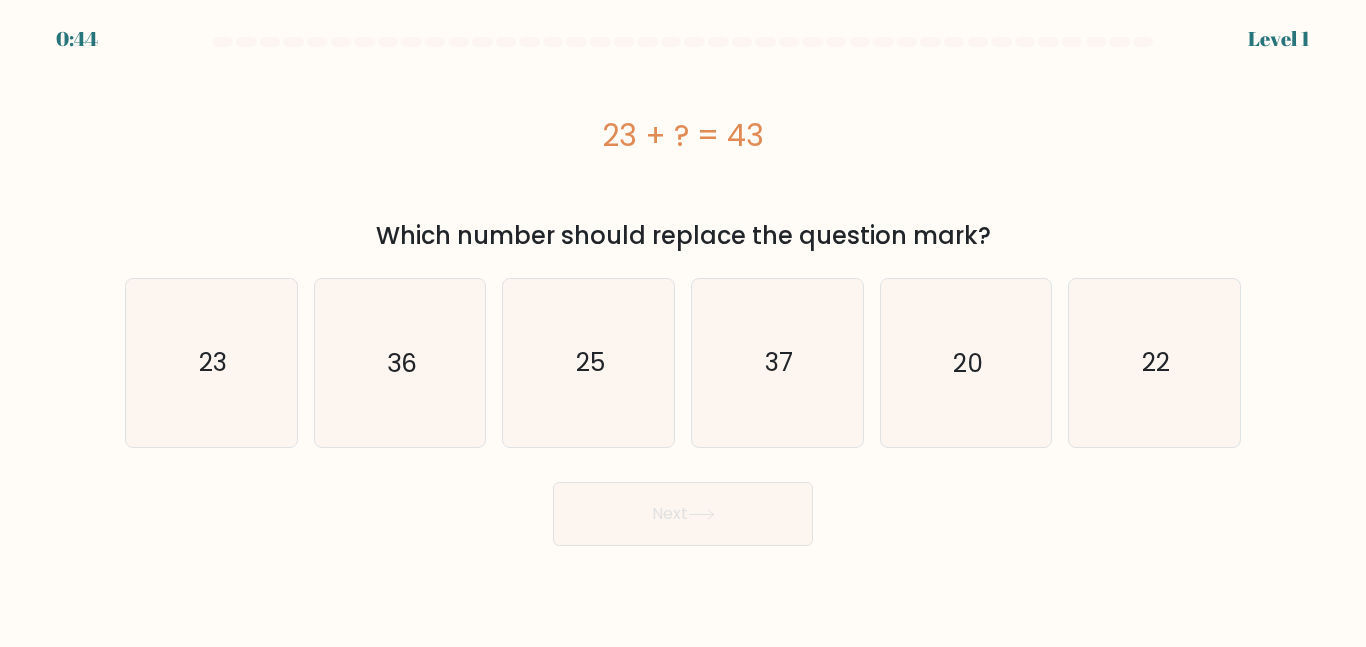 scroll, scrollTop: 0, scrollLeft: 0, axis: both 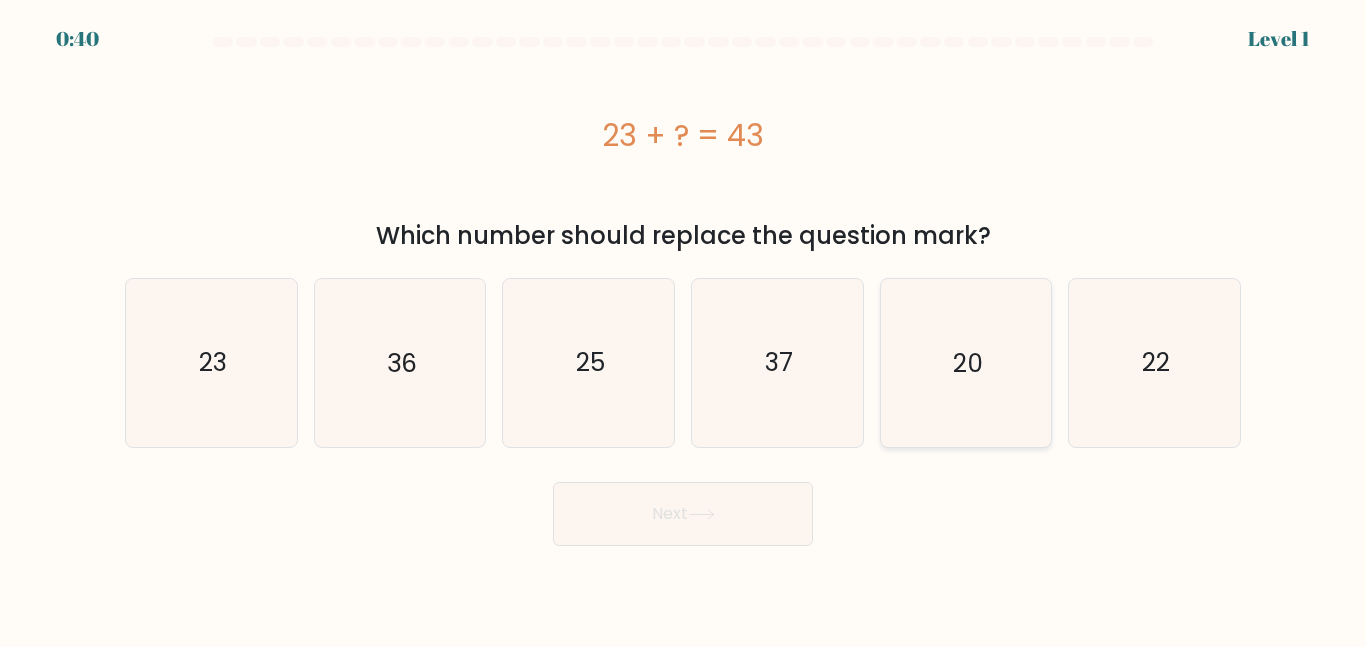 click on "e.
20" at bounding box center (683, 326) 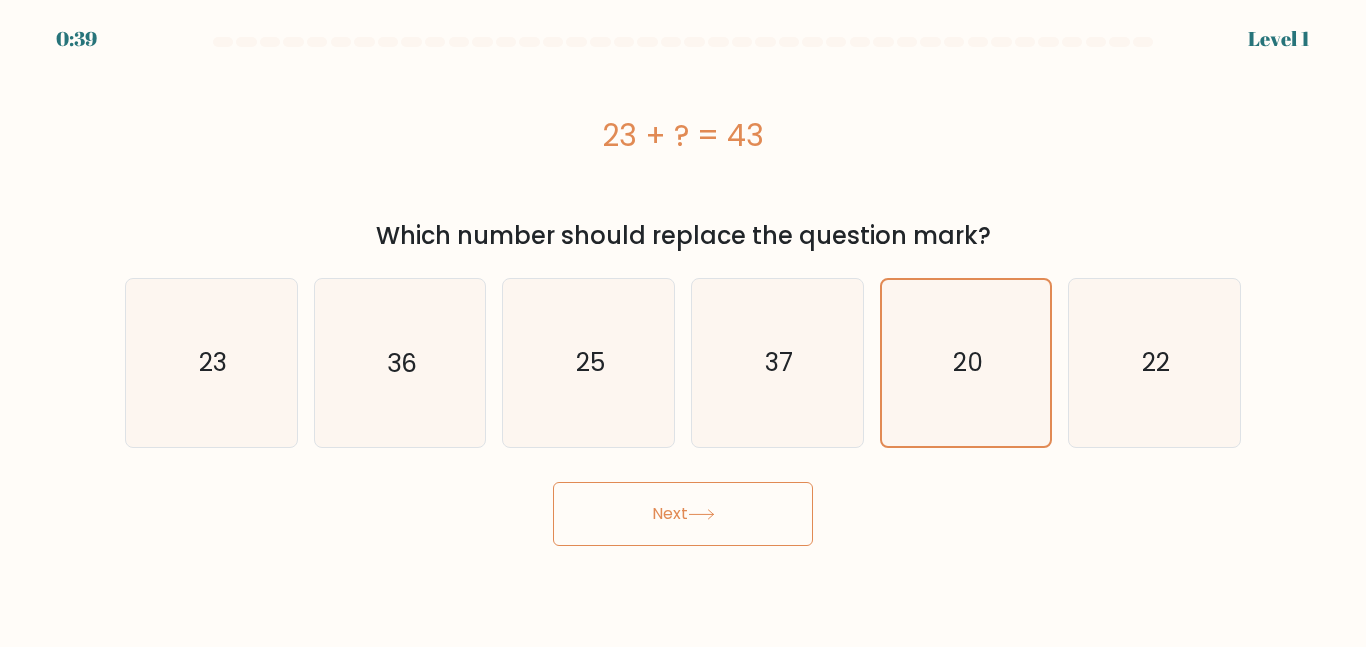 click on "Next" at bounding box center [683, 514] 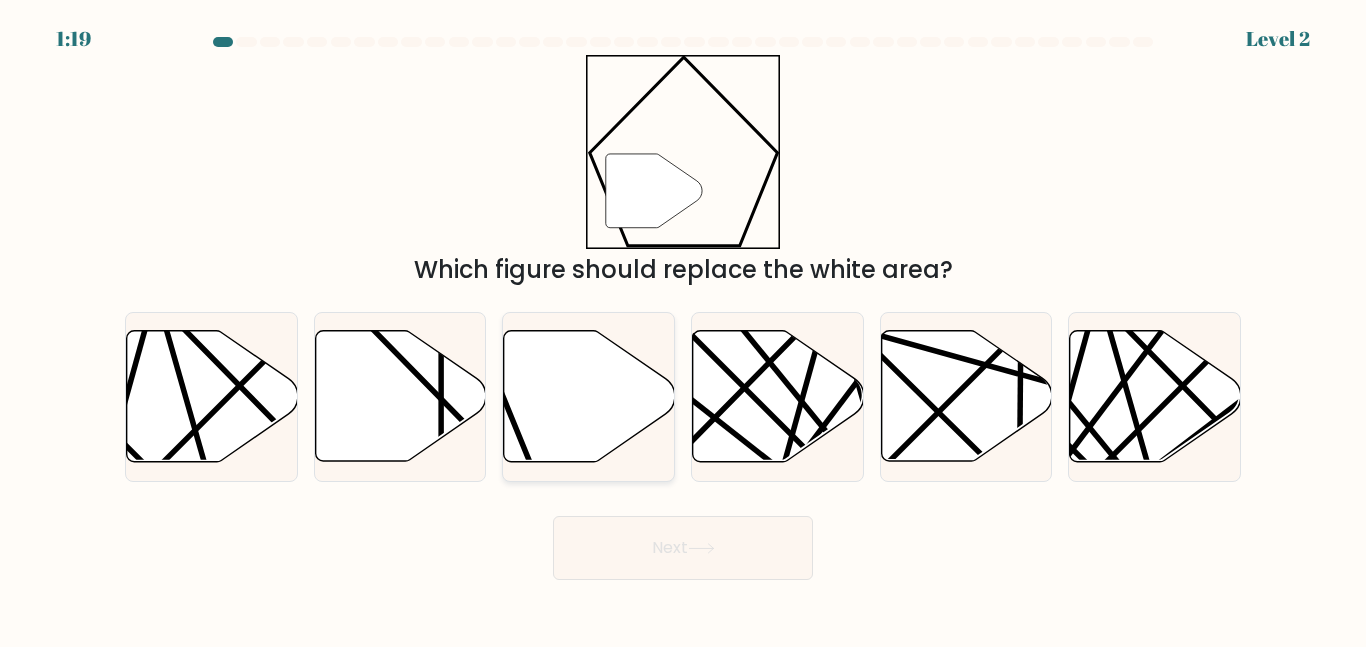 click at bounding box center (589, 396) 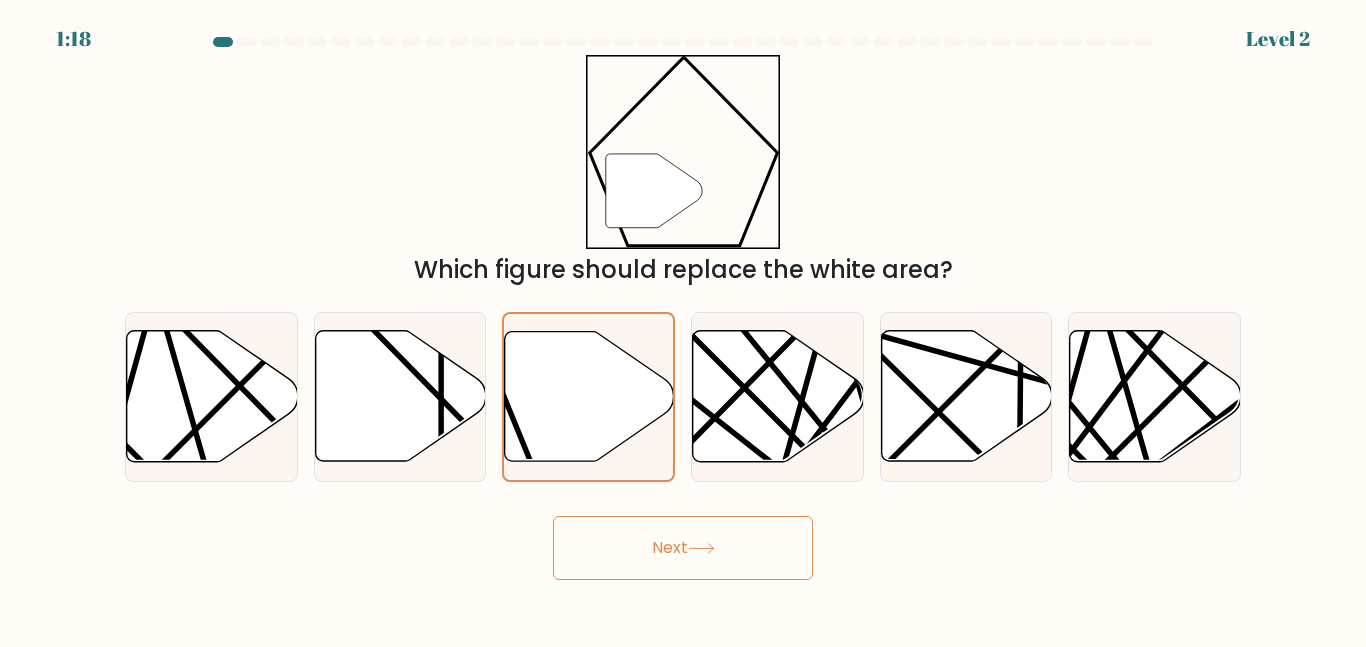 click on "Next" at bounding box center [683, 548] 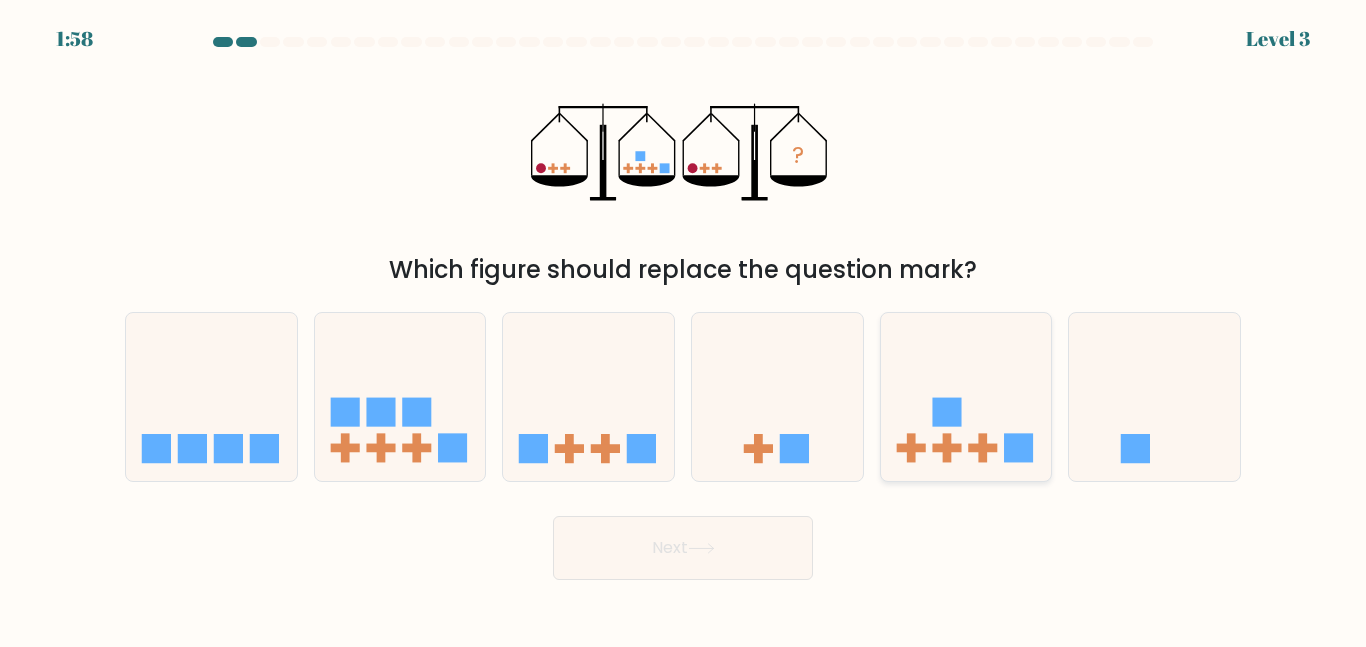 click at bounding box center [966, 396] 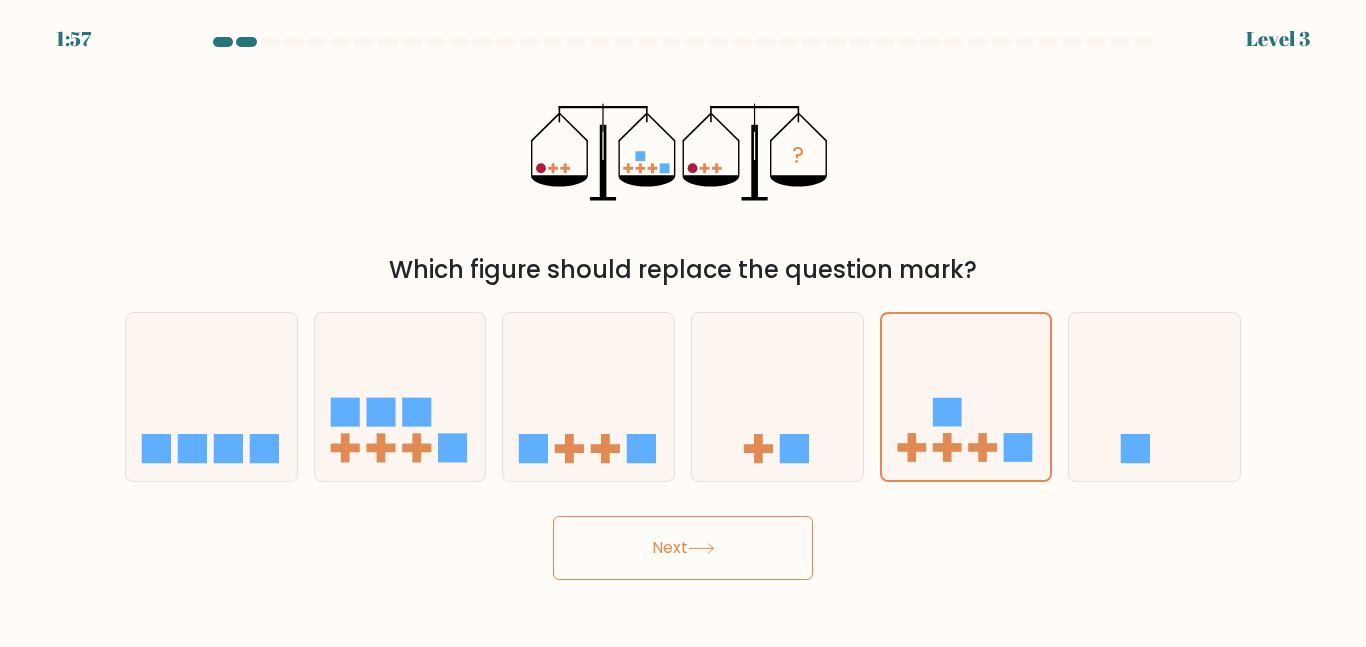 click on "Next" at bounding box center [683, 548] 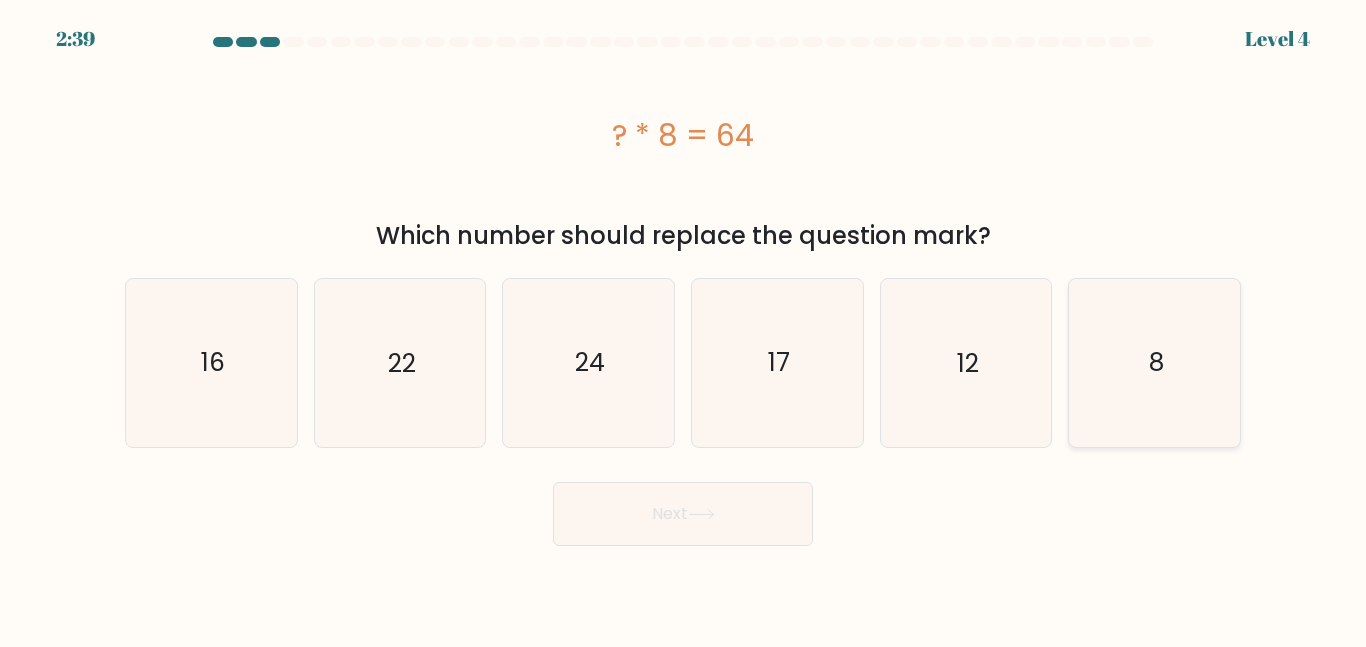 click on "8" at bounding box center [1154, 362] 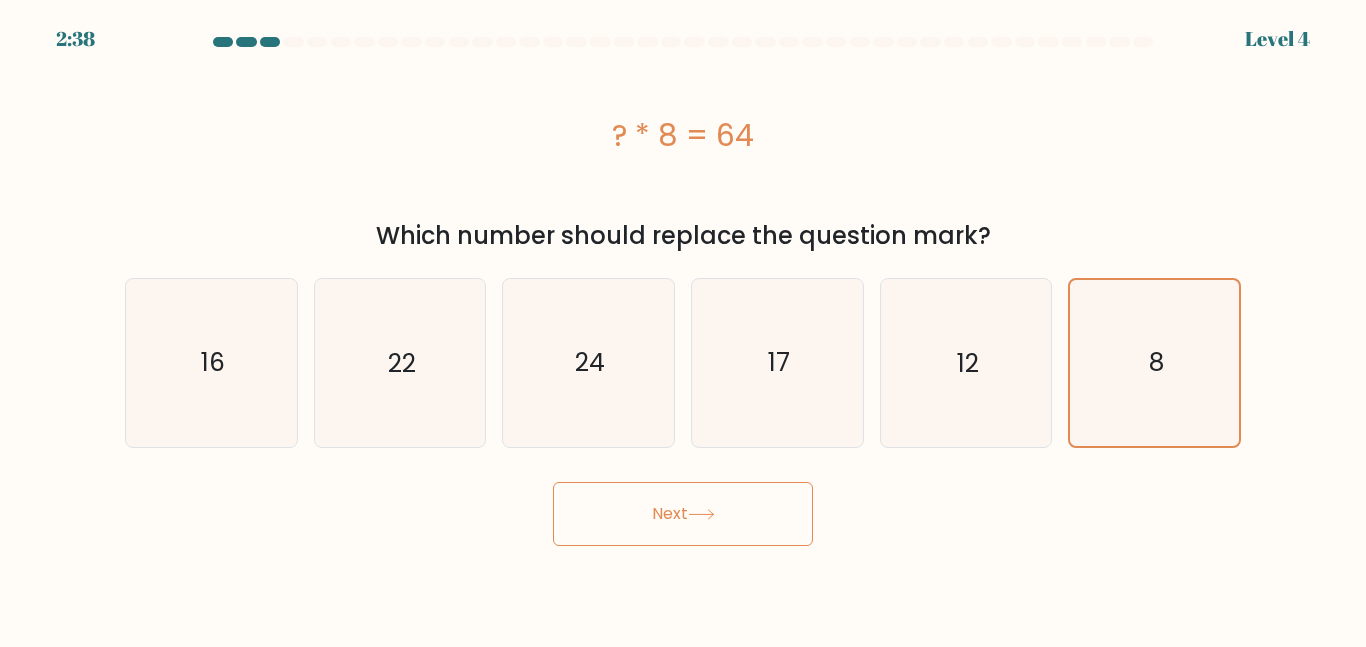 click on "Next" at bounding box center [683, 514] 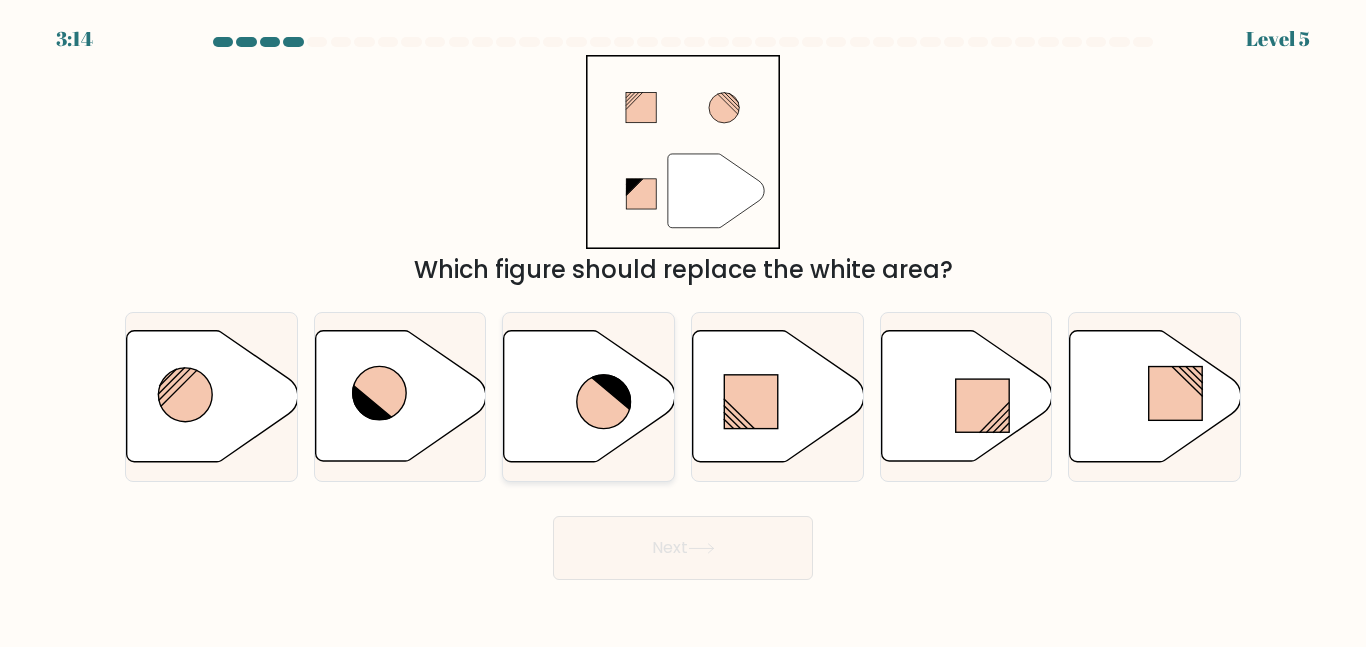 click at bounding box center [589, 396] 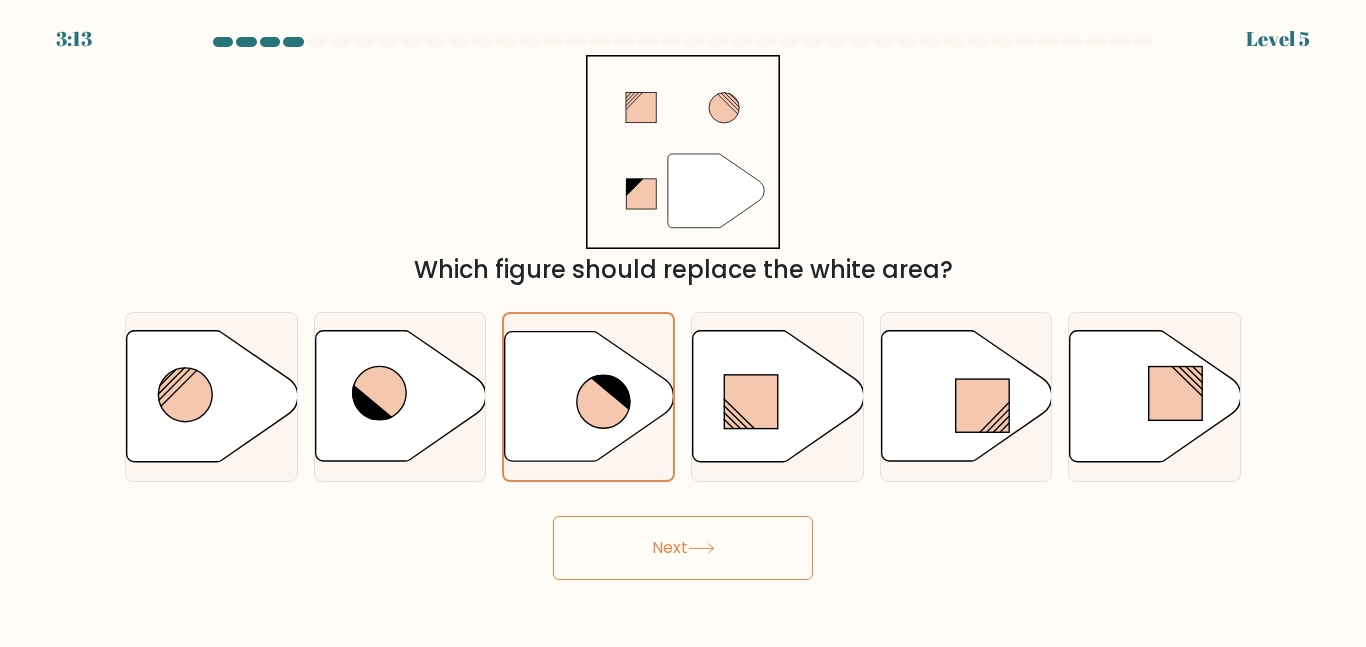 click on "Next" at bounding box center (683, 548) 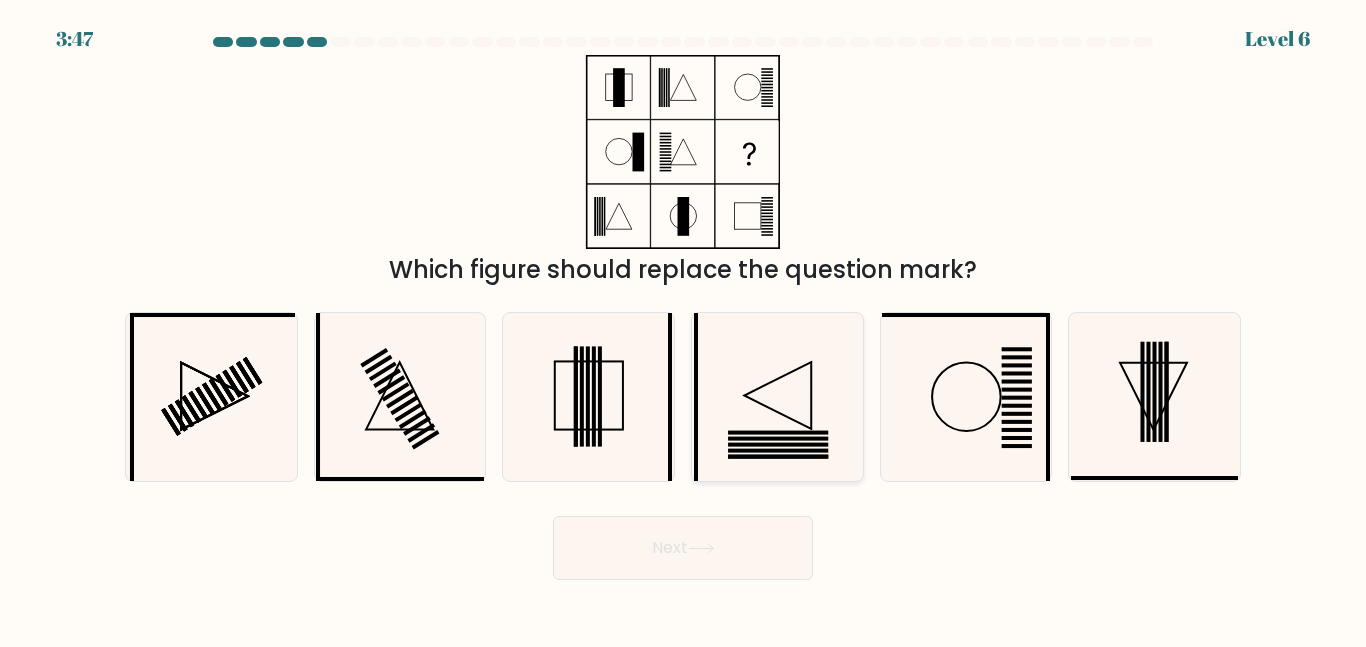 click at bounding box center [777, 396] 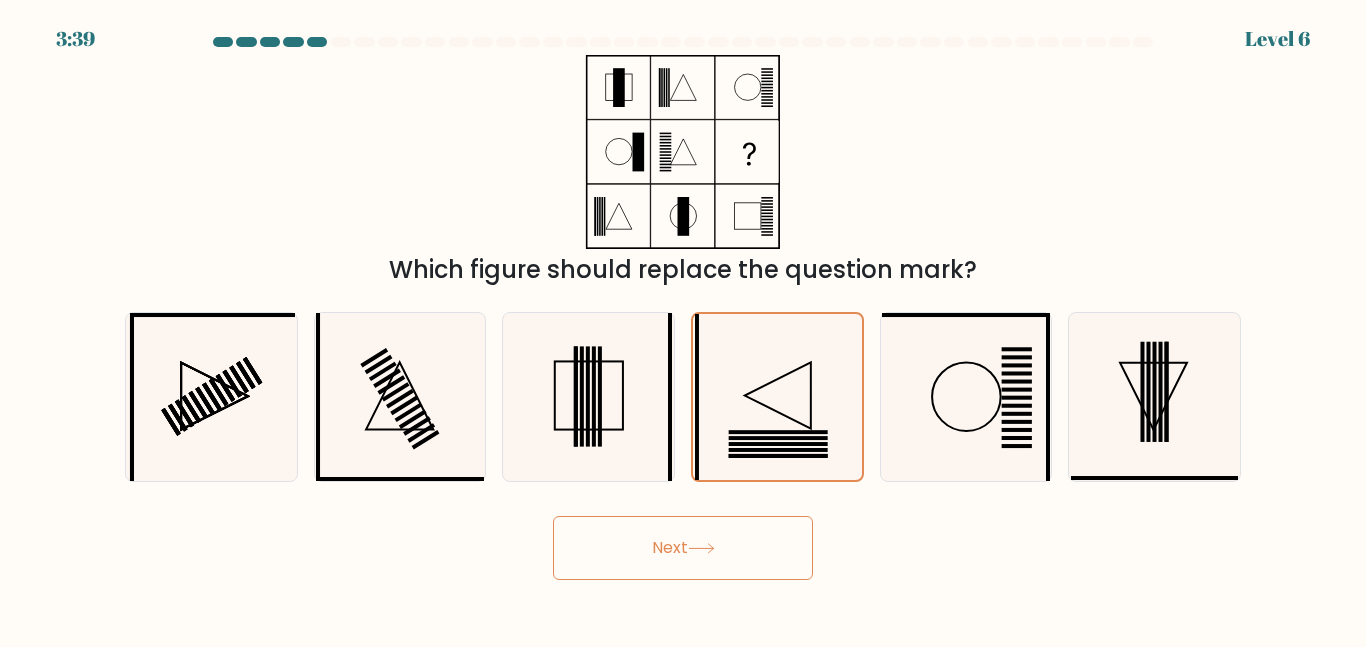 click on "Next" at bounding box center [683, 548] 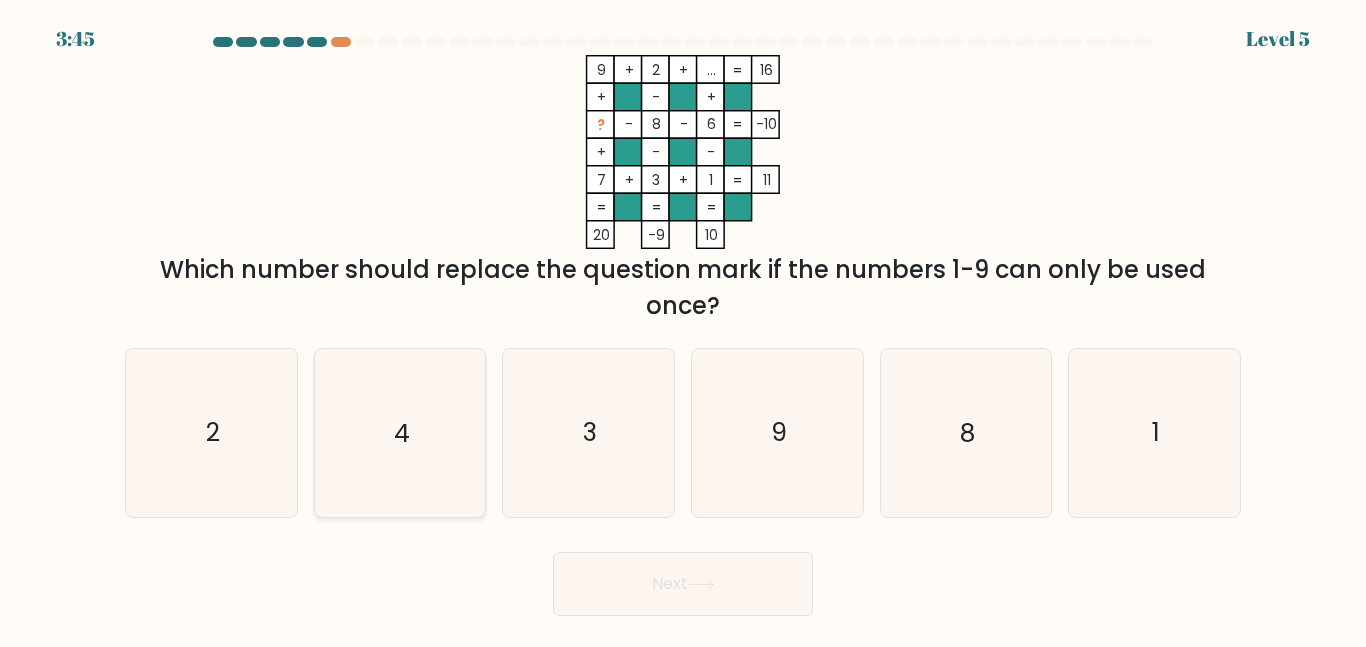 click on "4" at bounding box center (399, 432) 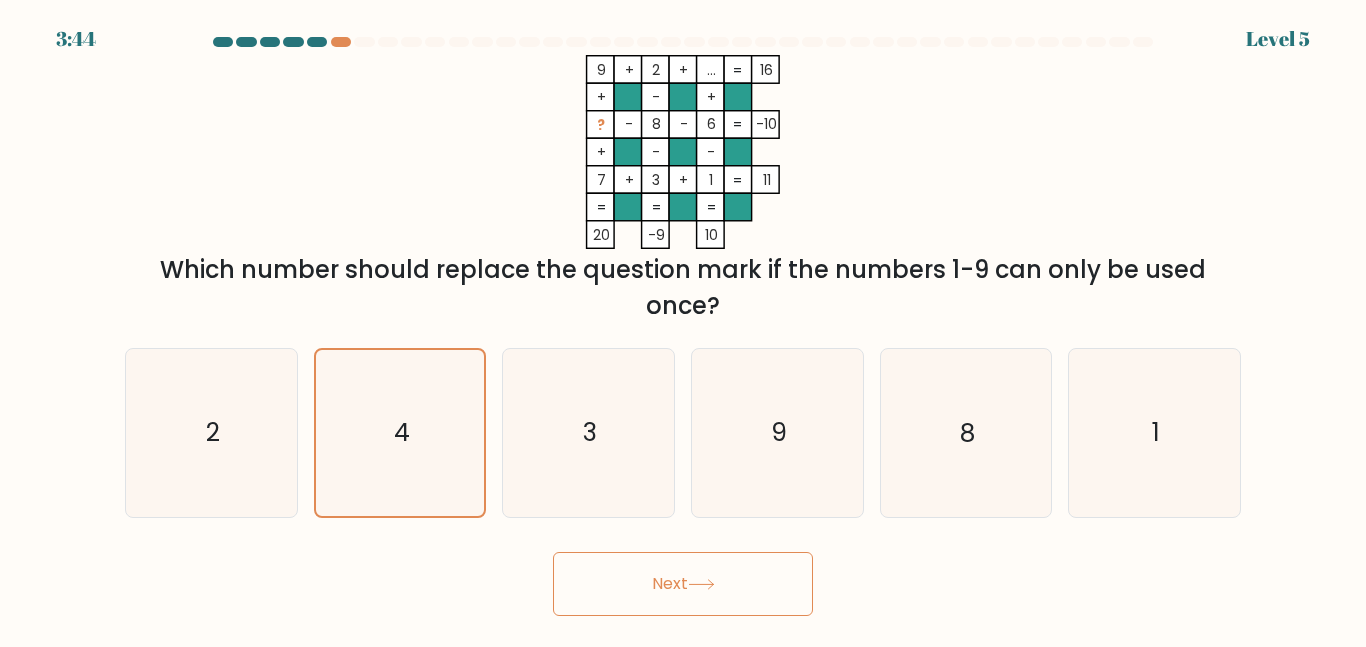 click on "[TIME]
Level 5" at bounding box center (683, 323) 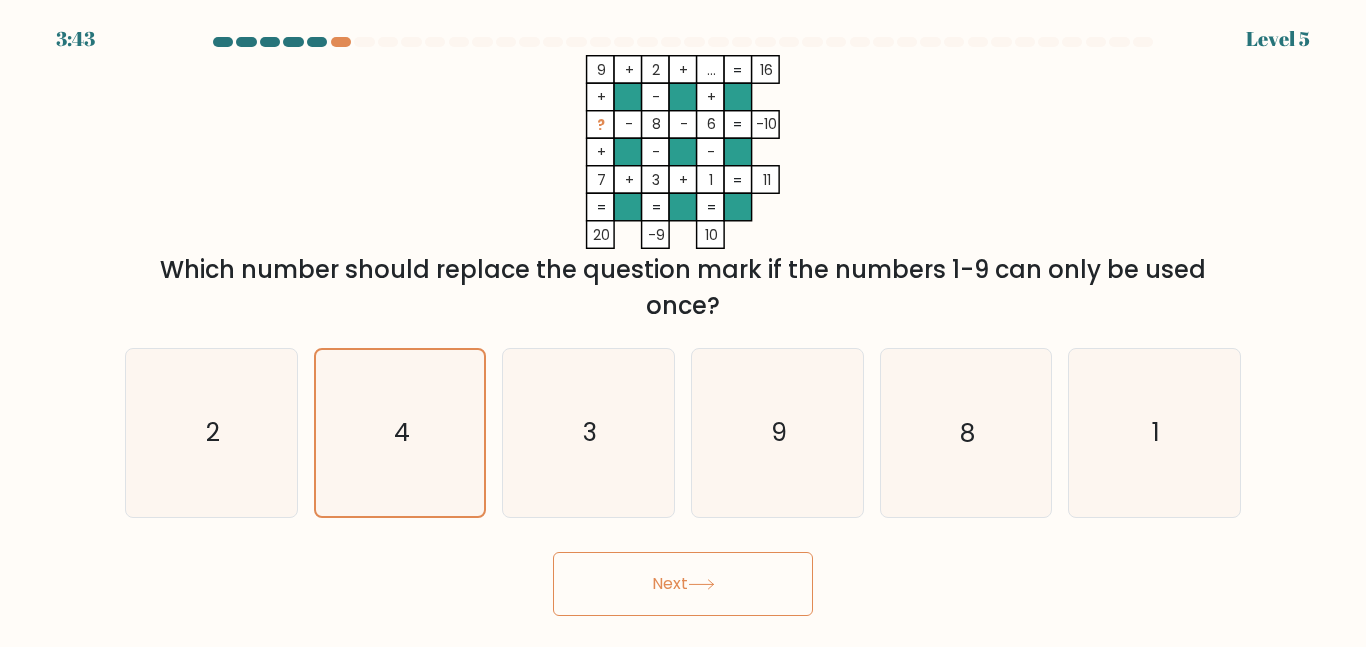 click at bounding box center [701, 584] 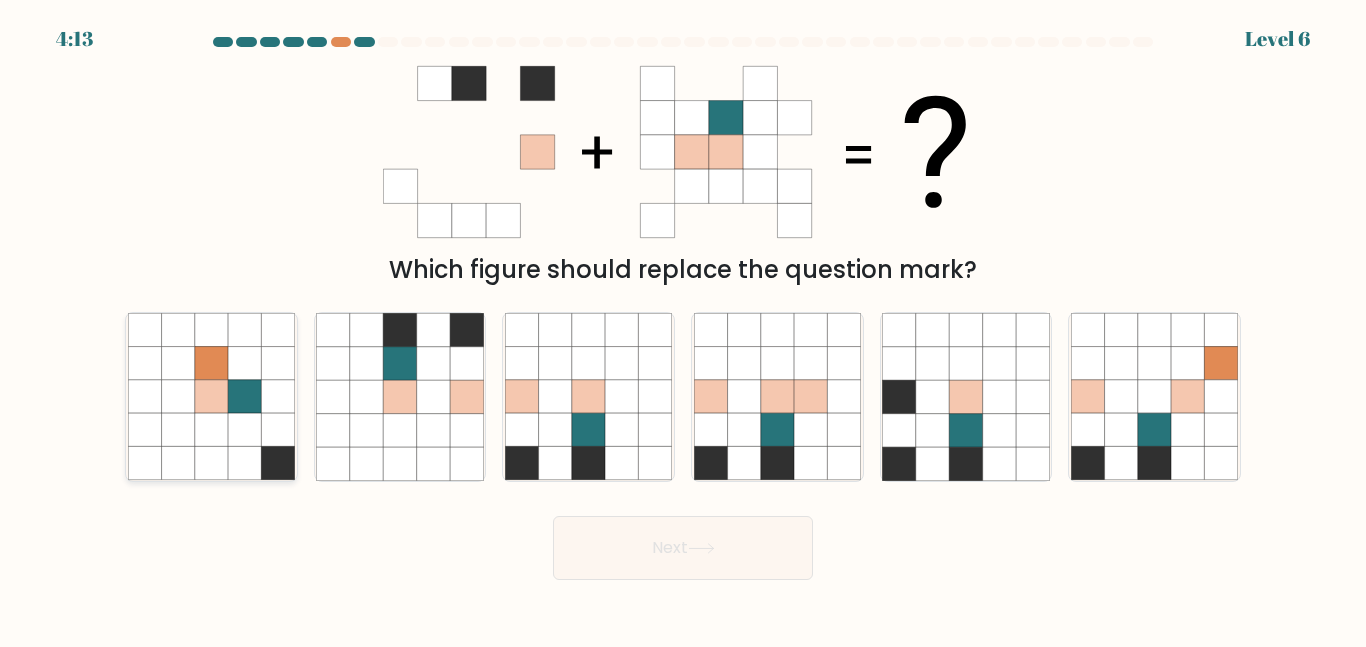 click at bounding box center (277, 430) 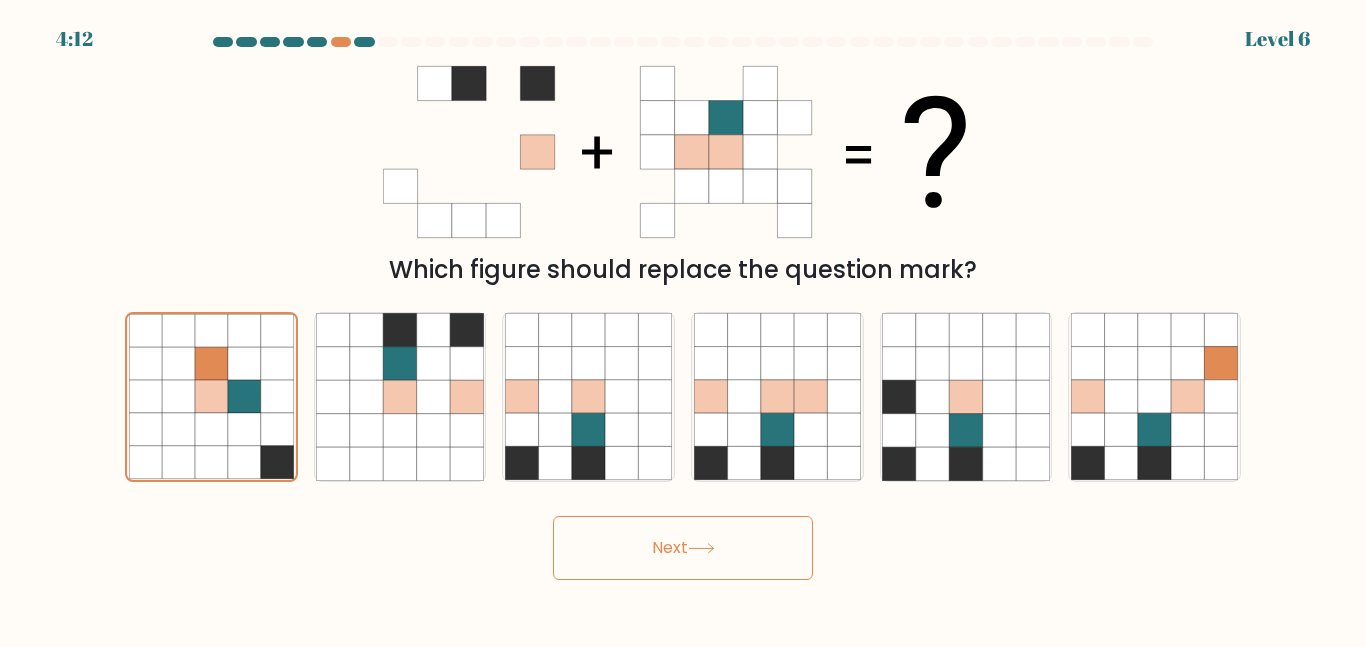 click at bounding box center (701, 548) 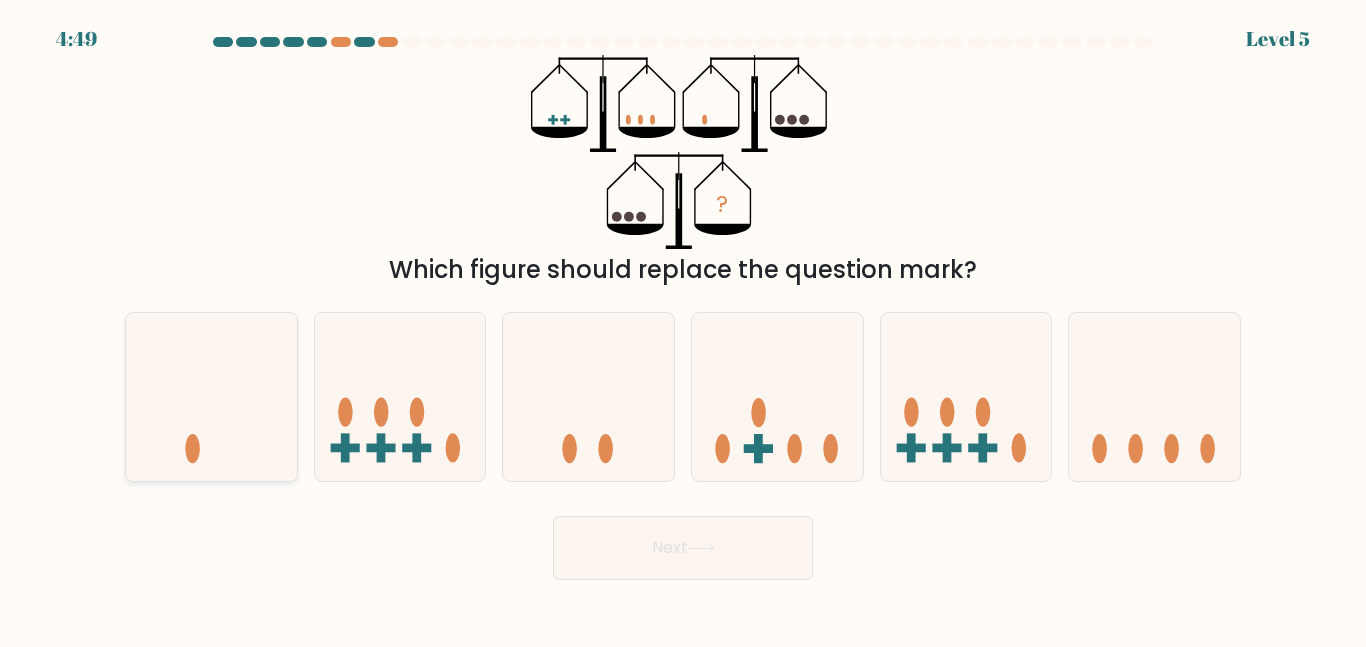 click at bounding box center (211, 396) 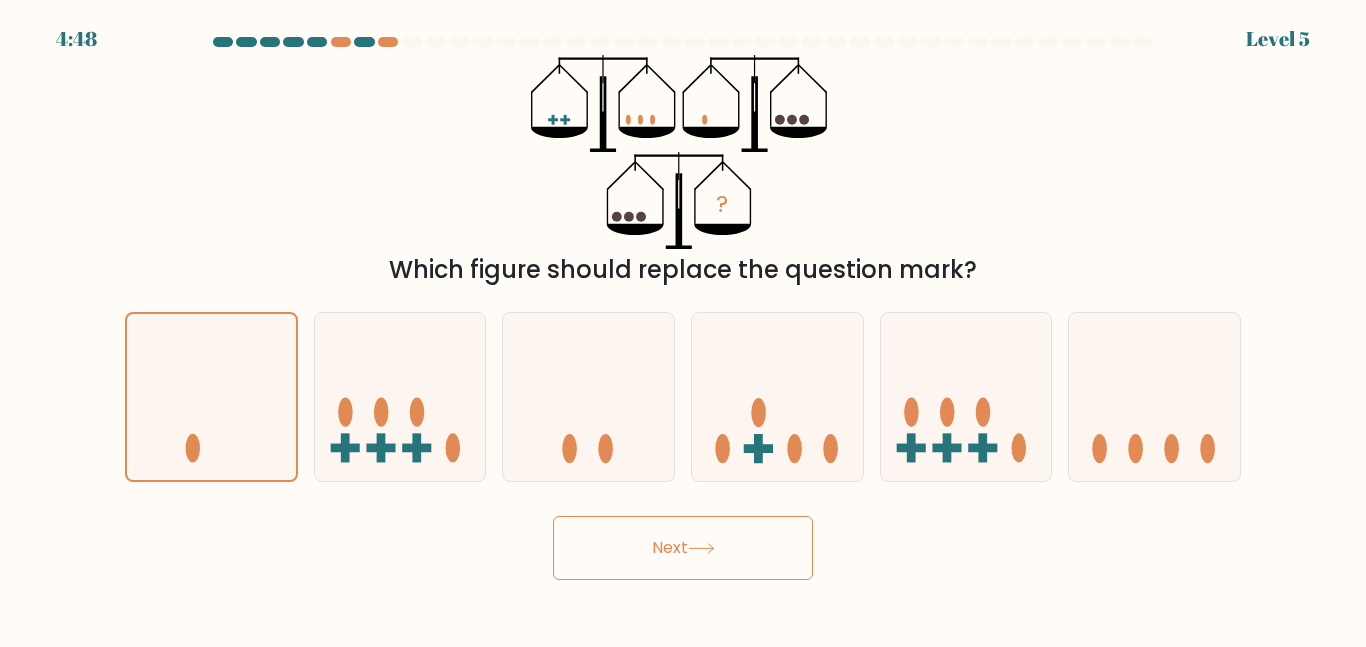 click at bounding box center [701, 548] 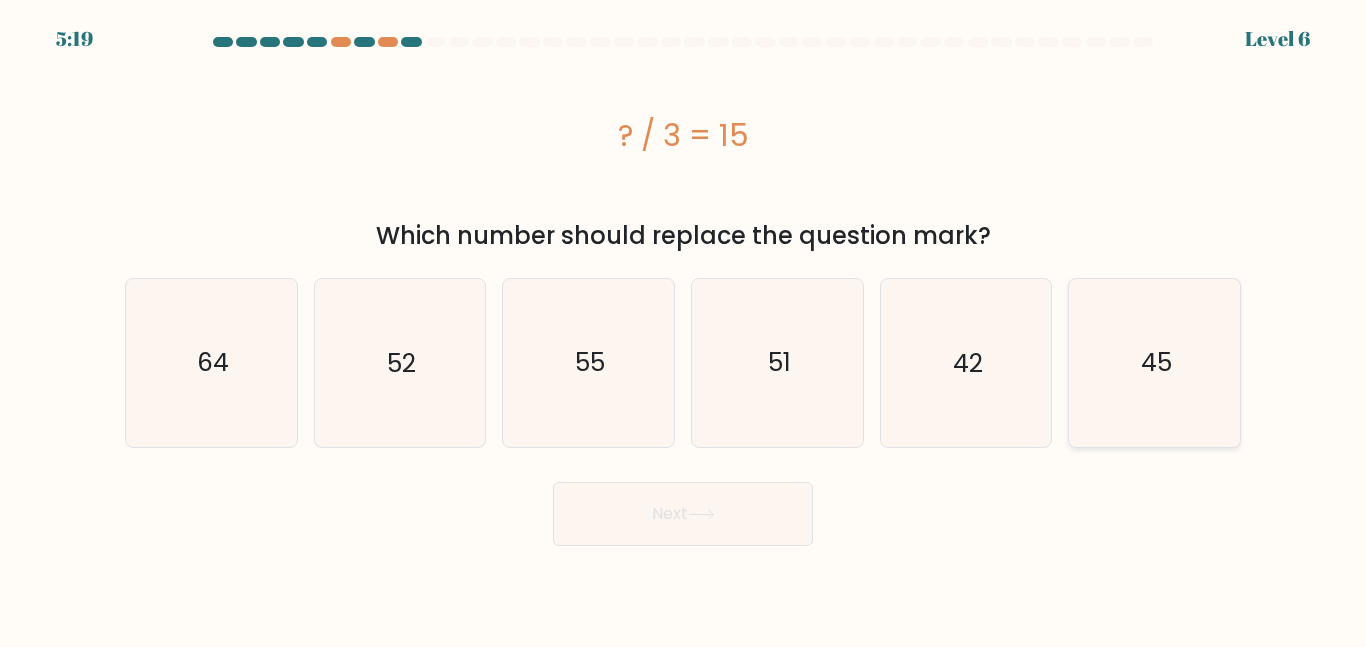 click on "45" at bounding box center (1154, 362) 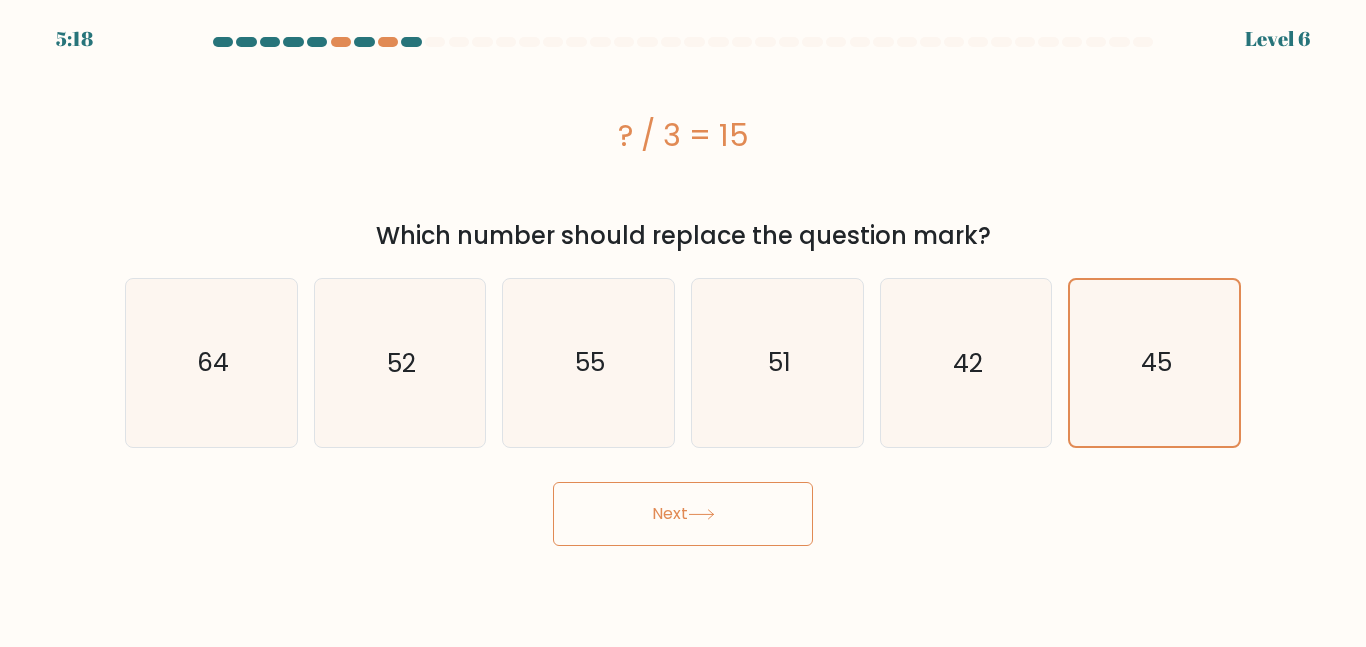 click on "Next" at bounding box center (683, 514) 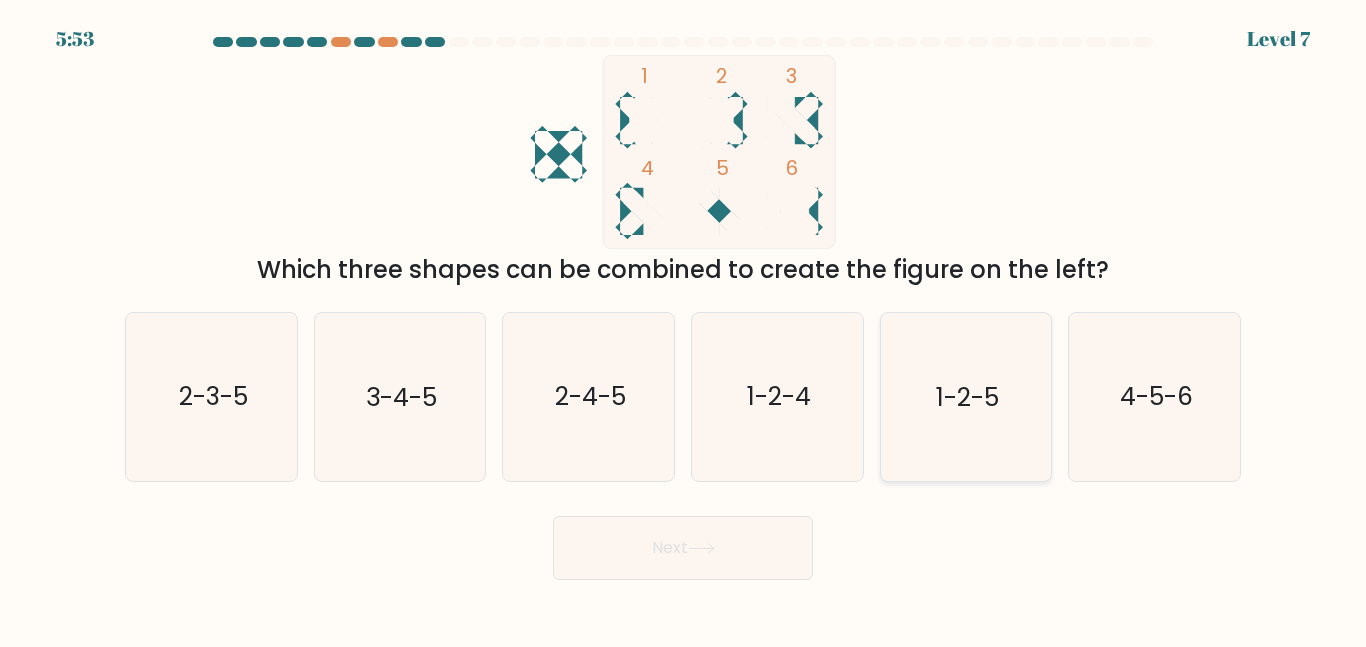 click on "1-2-5" at bounding box center [965, 396] 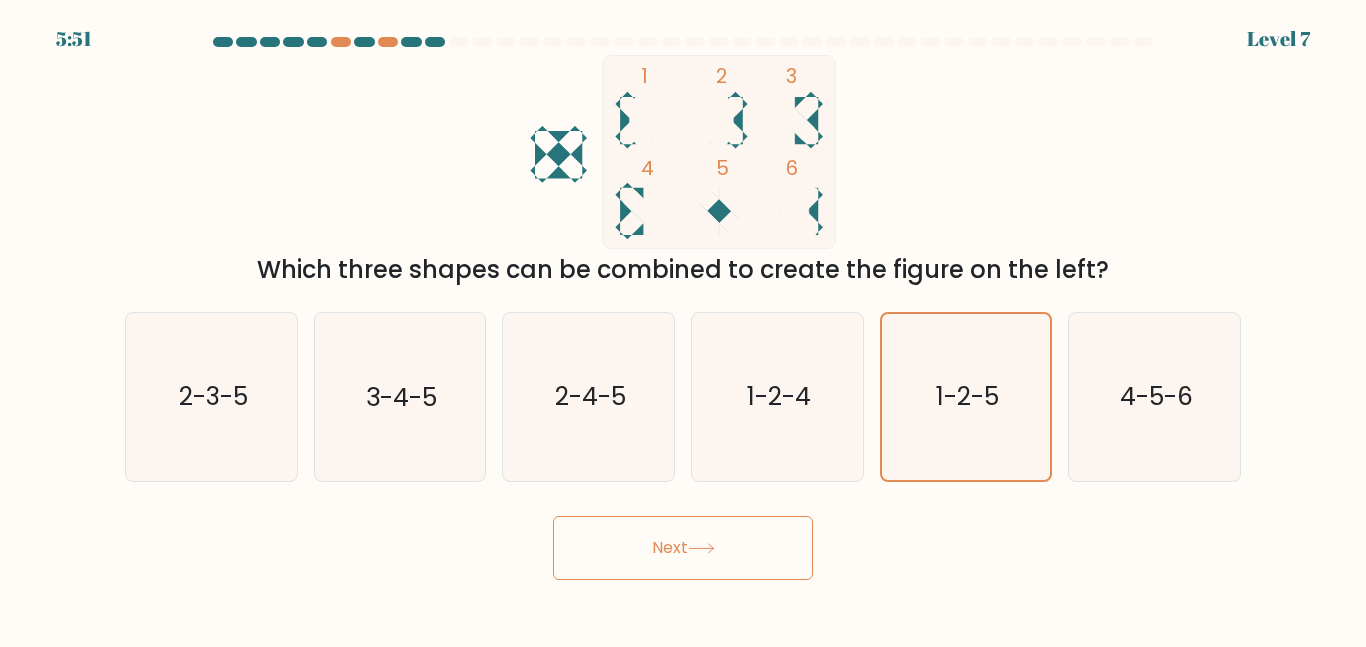 click on "Next" at bounding box center (683, 548) 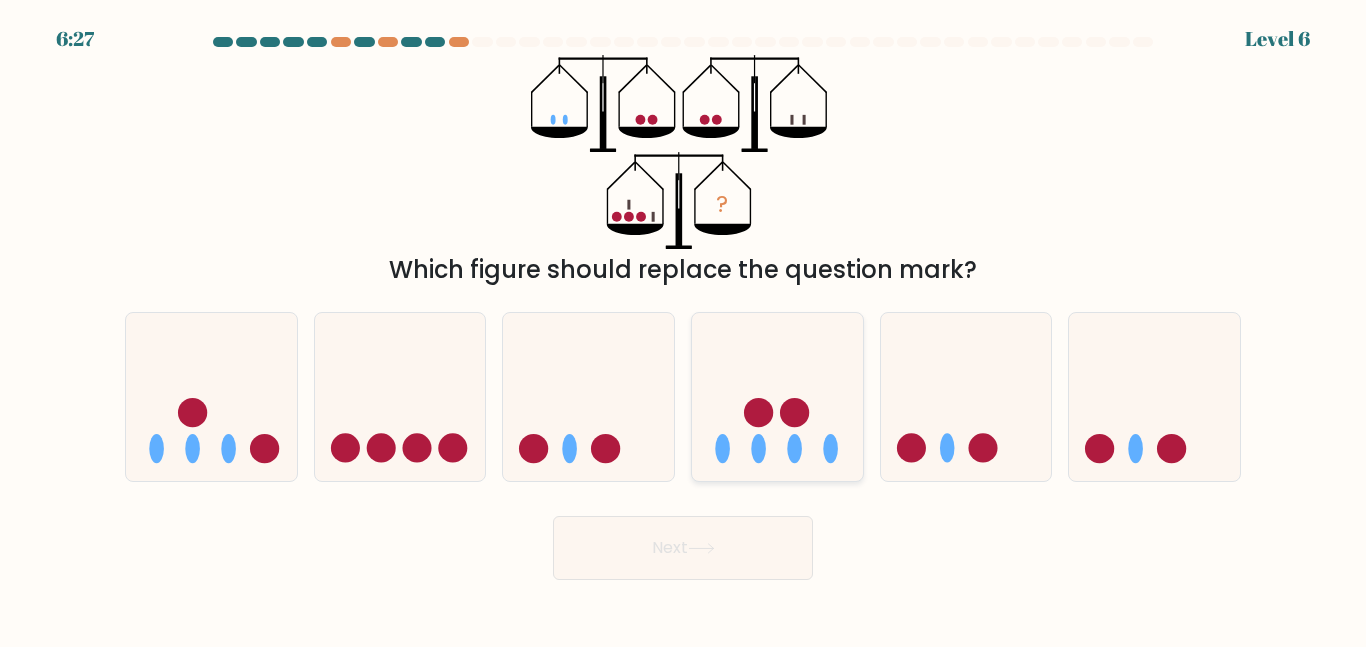 click at bounding box center [758, 412] 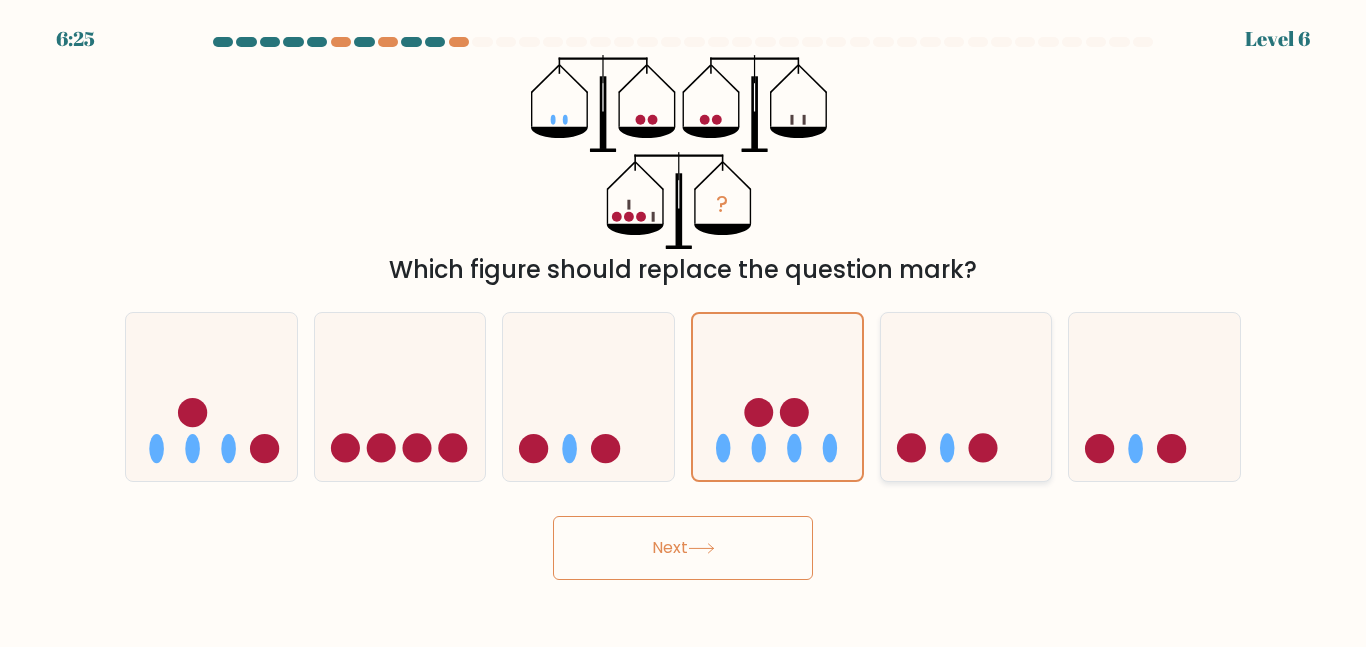 click at bounding box center (966, 396) 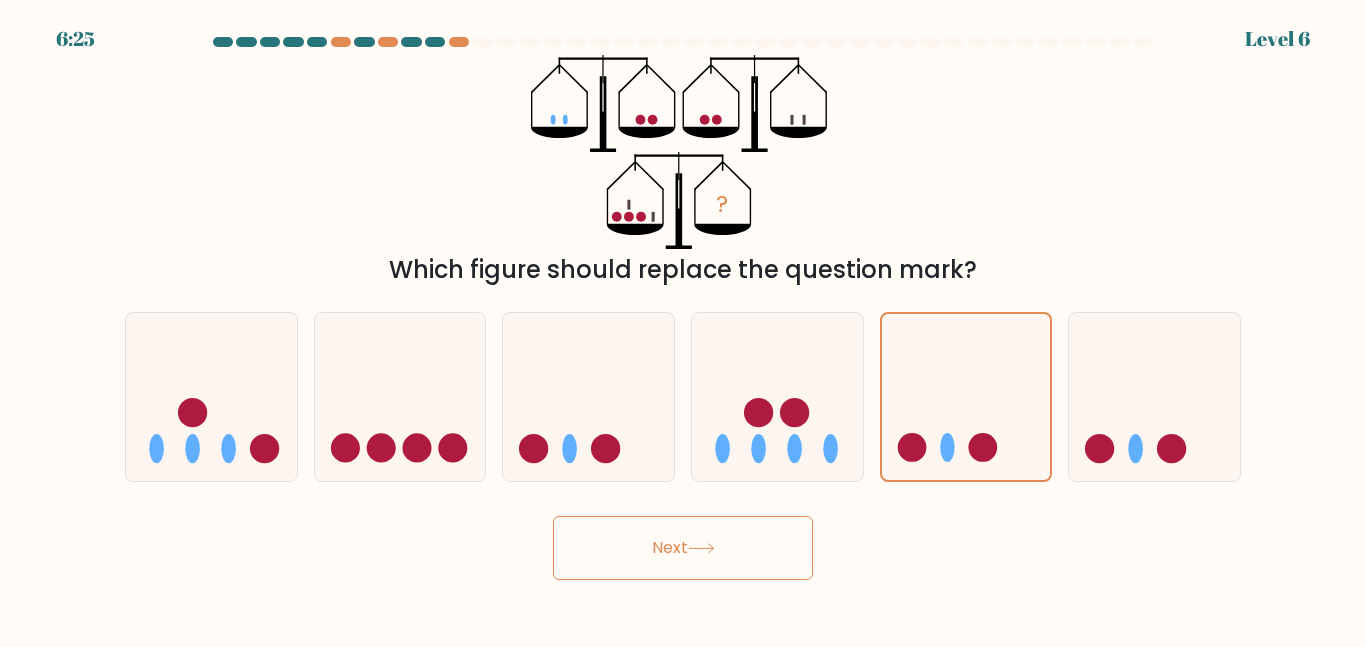 click at bounding box center [701, 548] 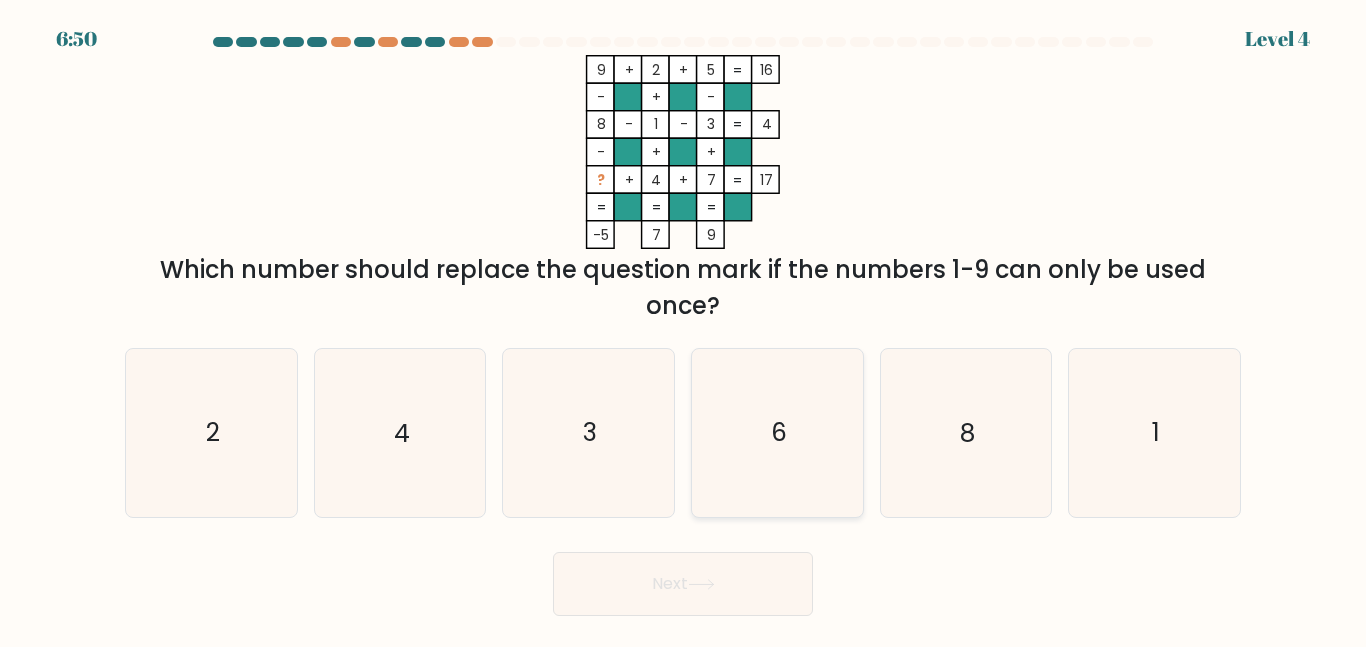 click on "6" at bounding box center (777, 432) 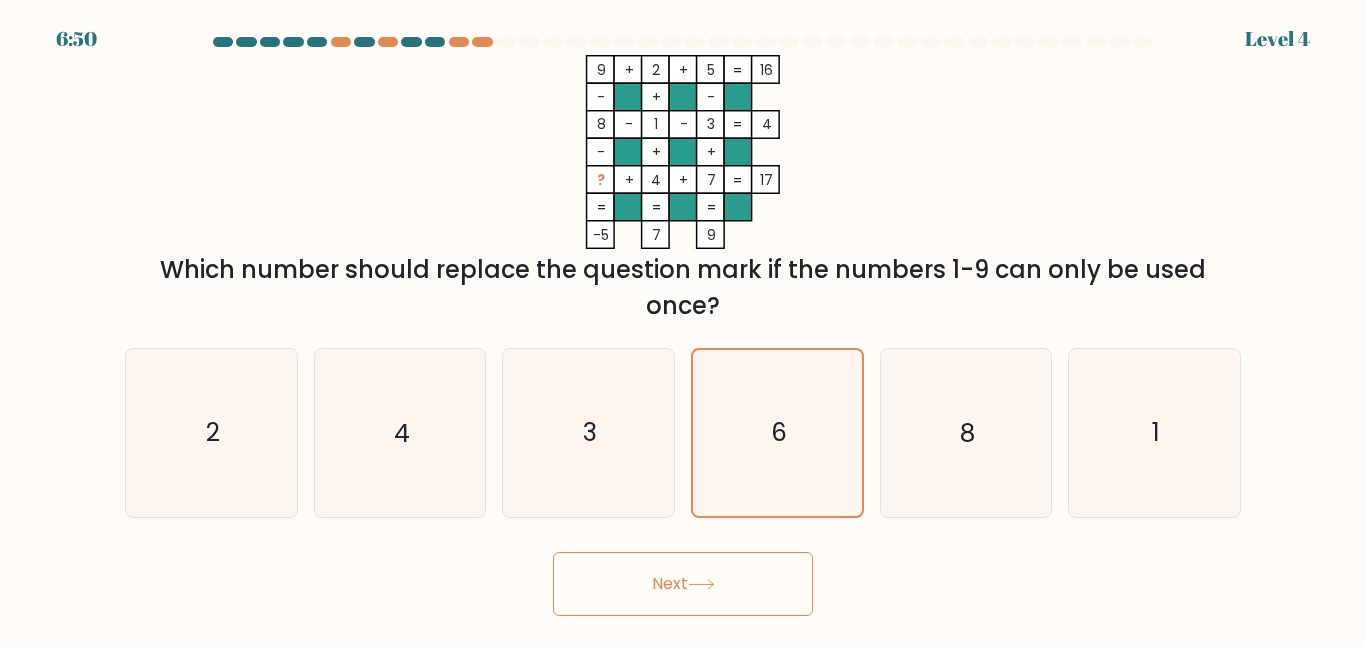click on "Next" at bounding box center (683, 584) 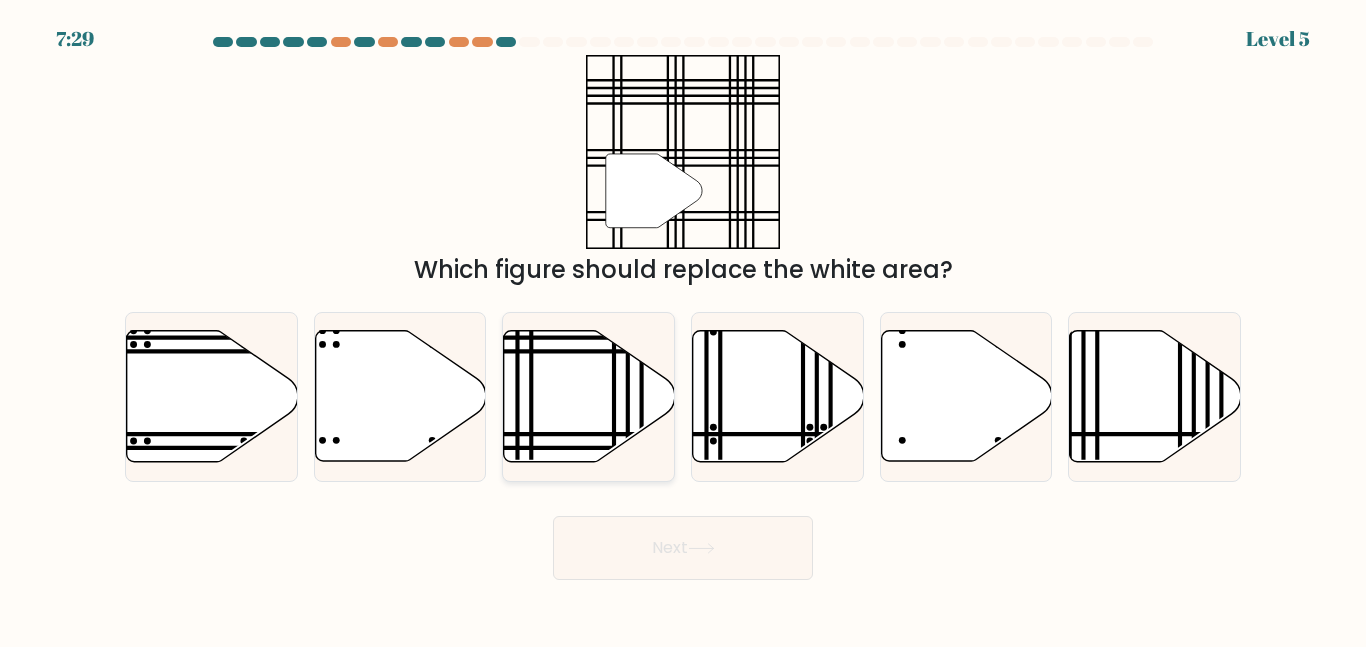 click at bounding box center [589, 396] 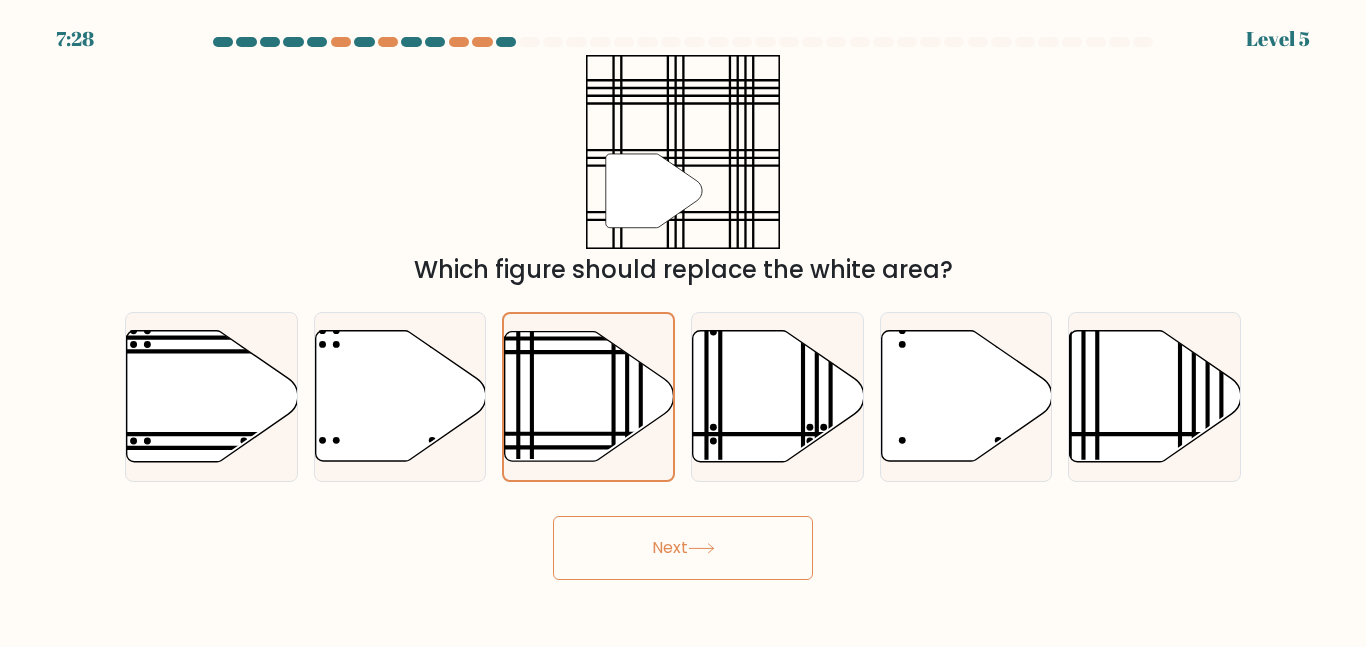 click on "Next" at bounding box center (683, 548) 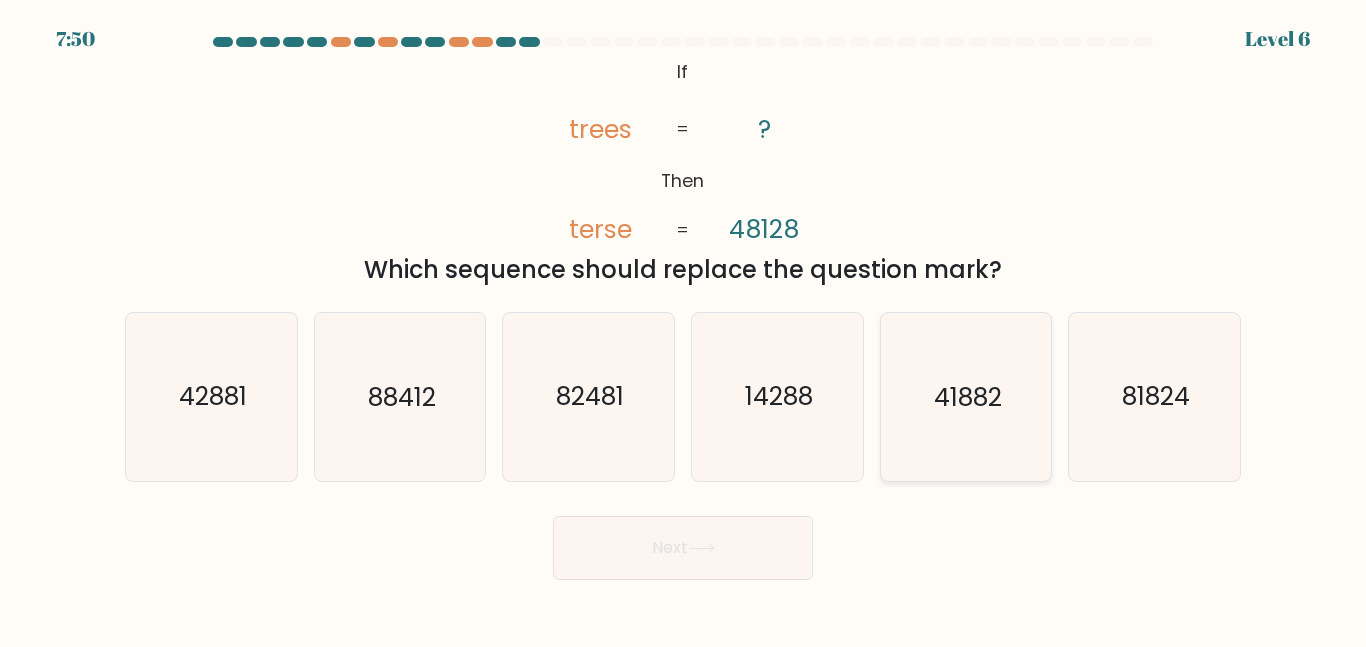 click on "41882" at bounding box center [965, 396] 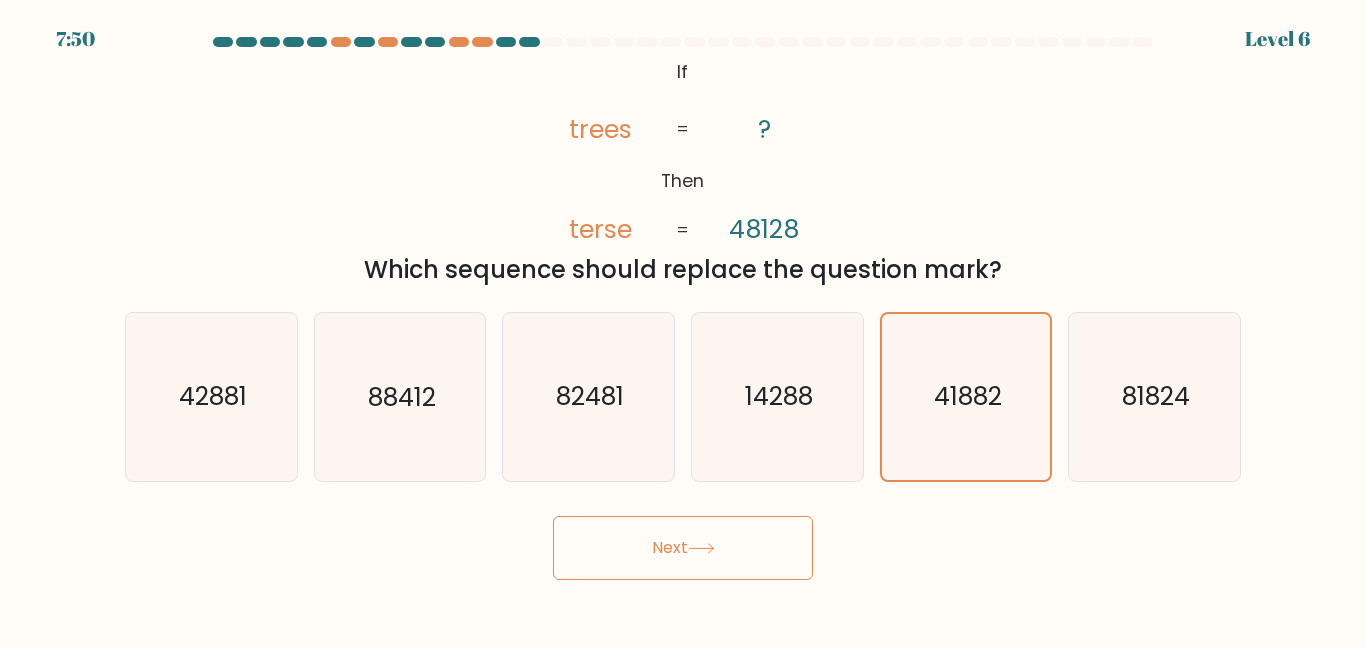 click on "Next" at bounding box center (683, 548) 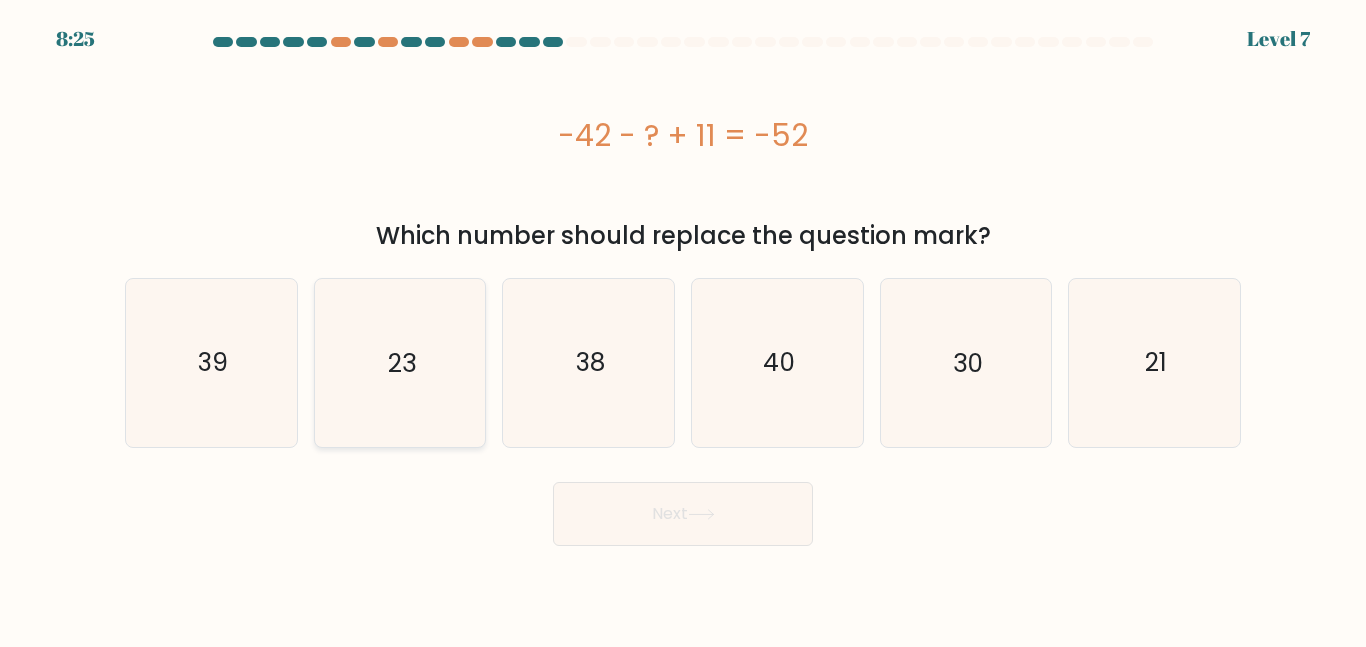 click on "23" at bounding box center [399, 362] 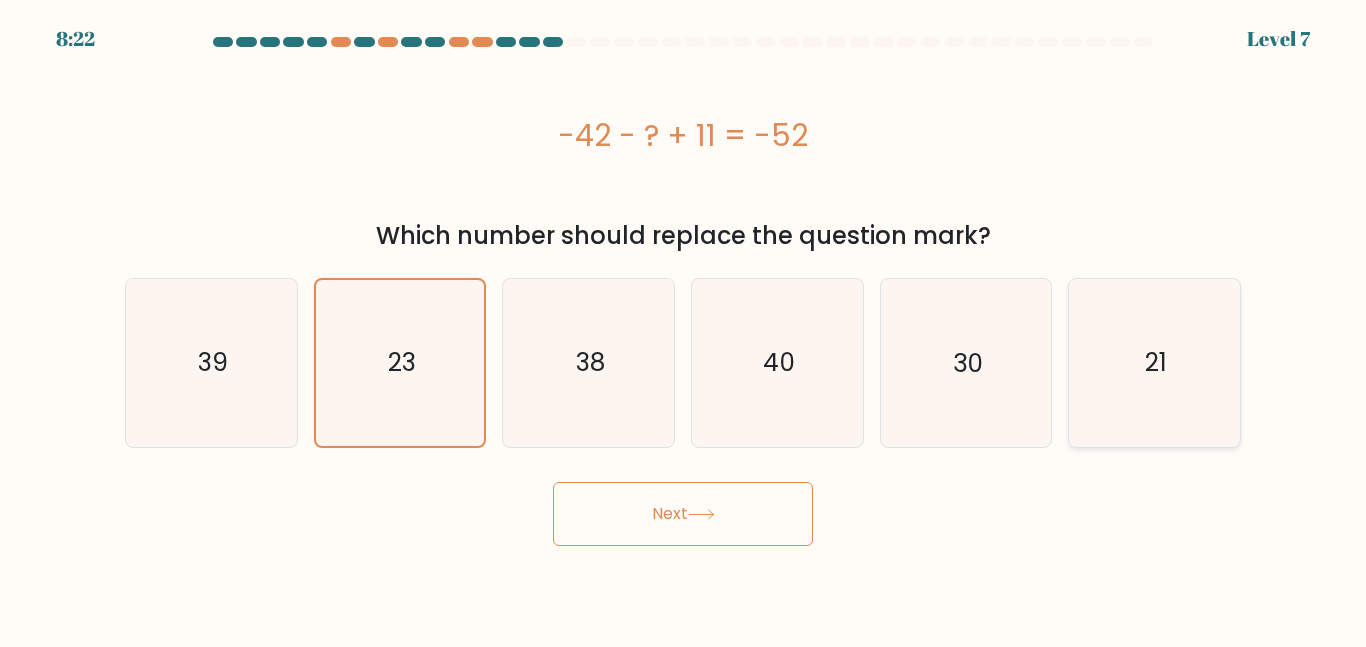 click on "21" at bounding box center (1154, 362) 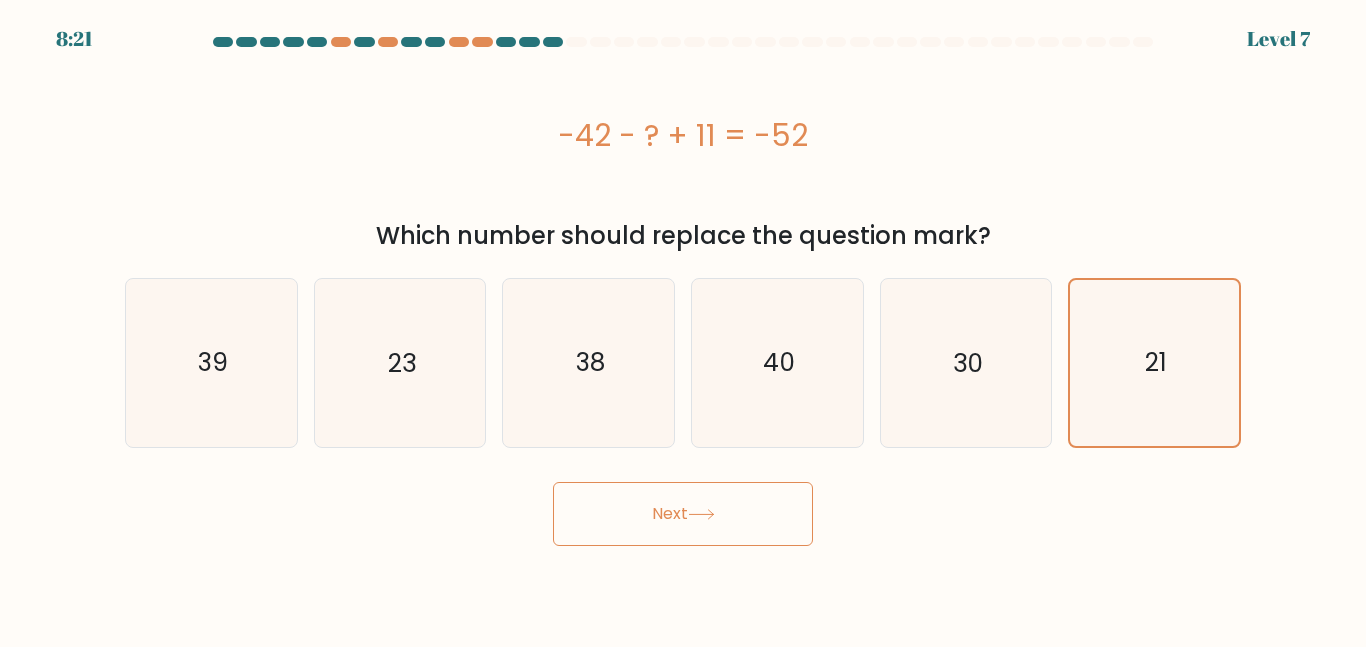 click on "Next" at bounding box center (683, 514) 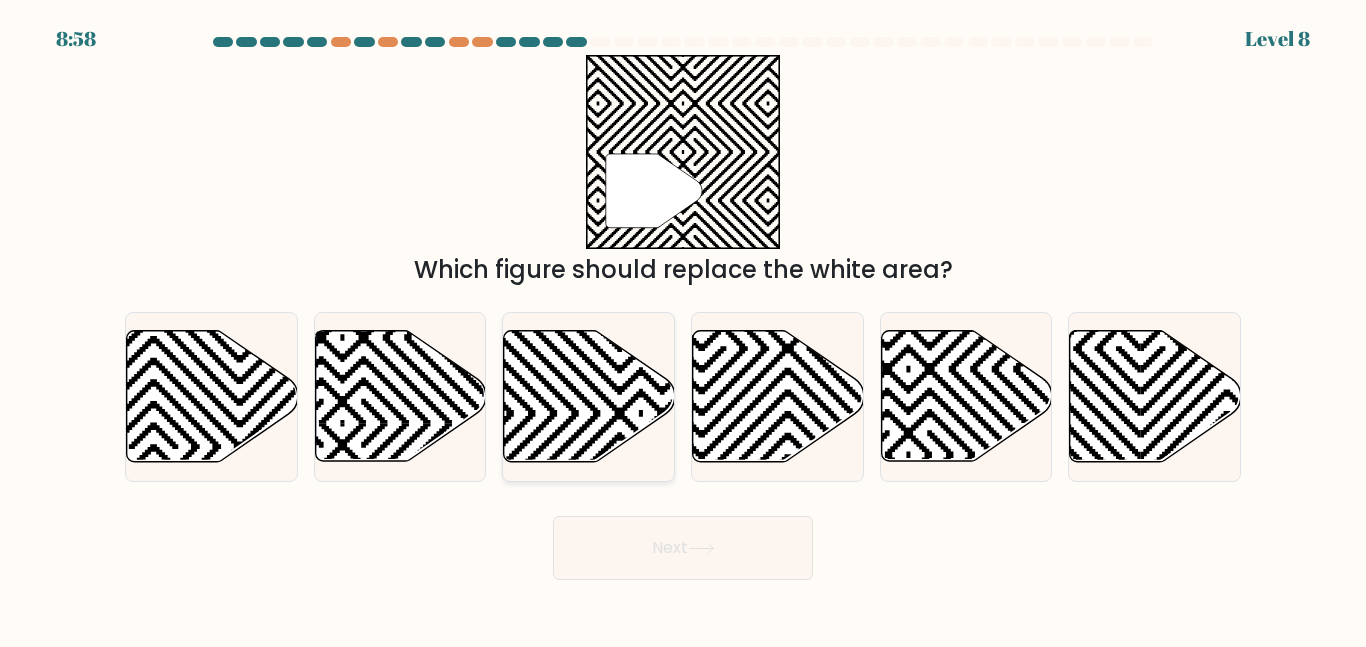 click at bounding box center (641, 327) 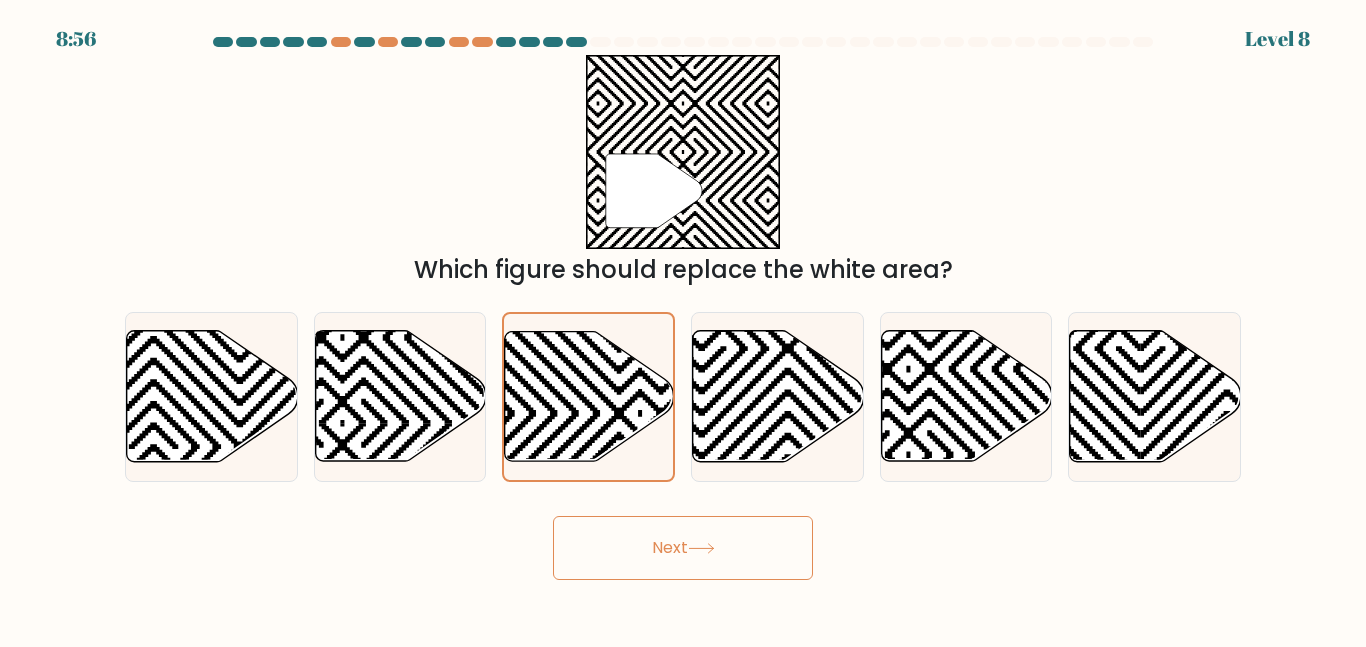 click on "Next" at bounding box center (683, 548) 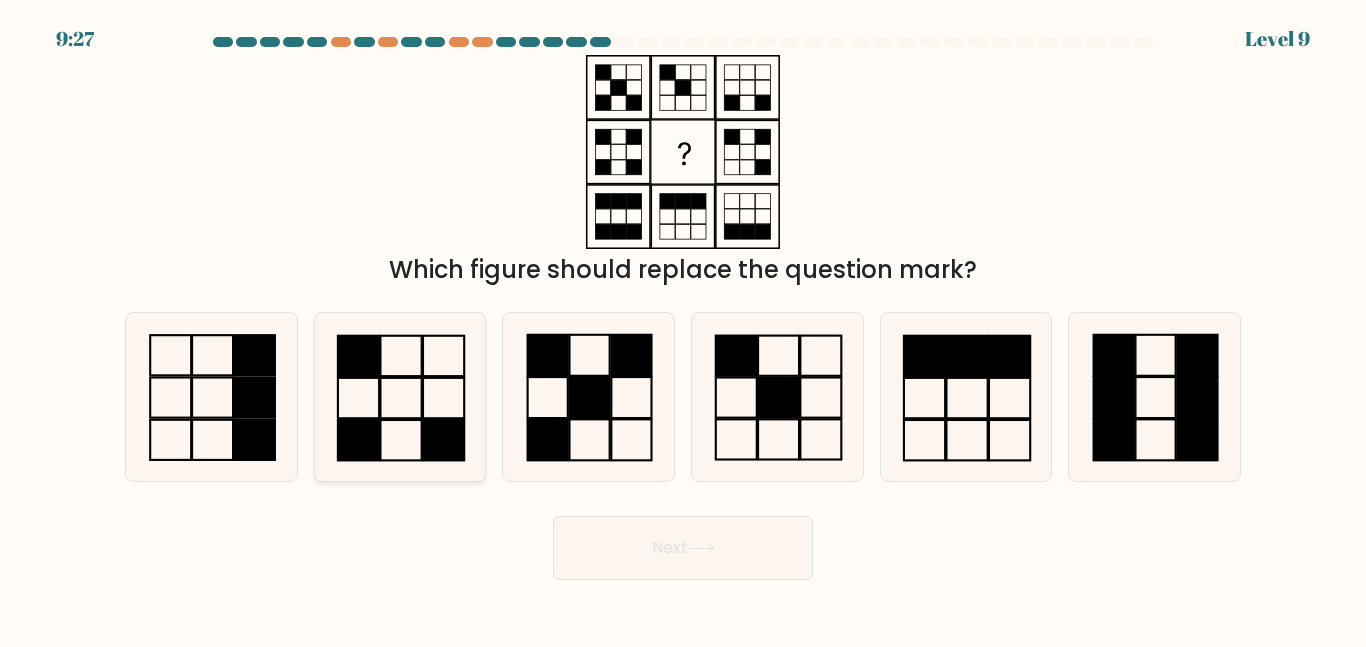 click at bounding box center [399, 396] 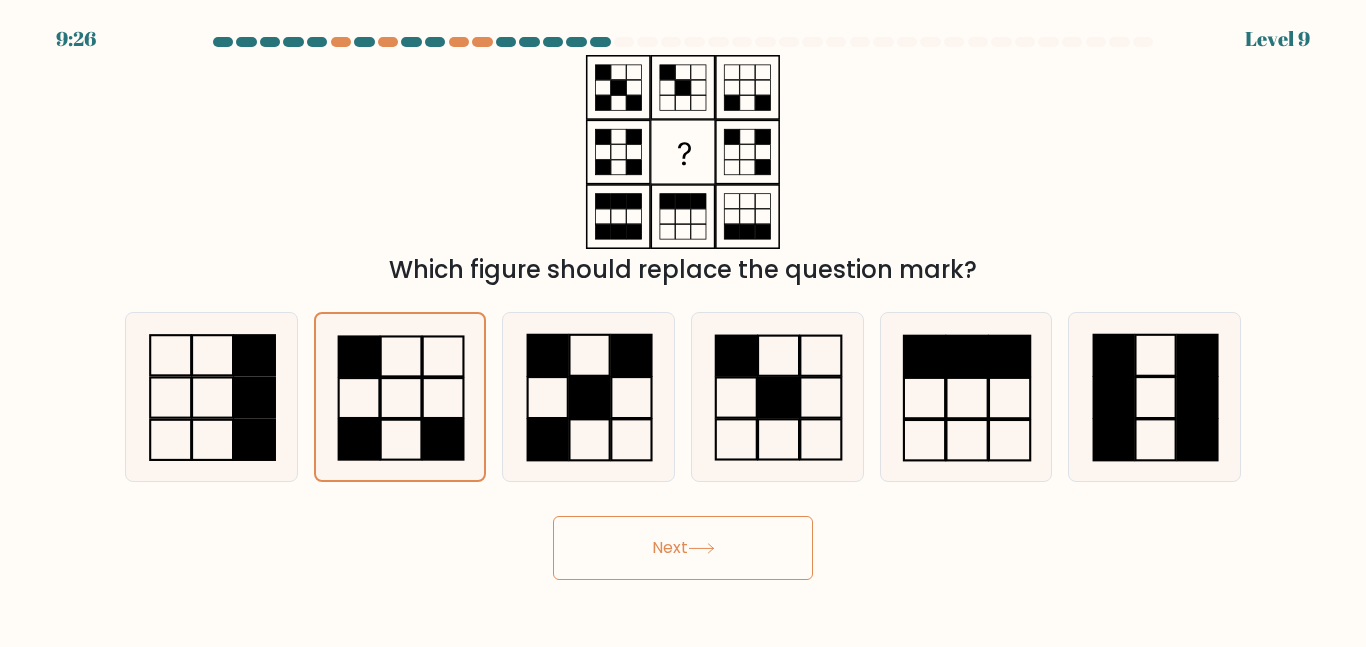 click on "Next" at bounding box center (683, 548) 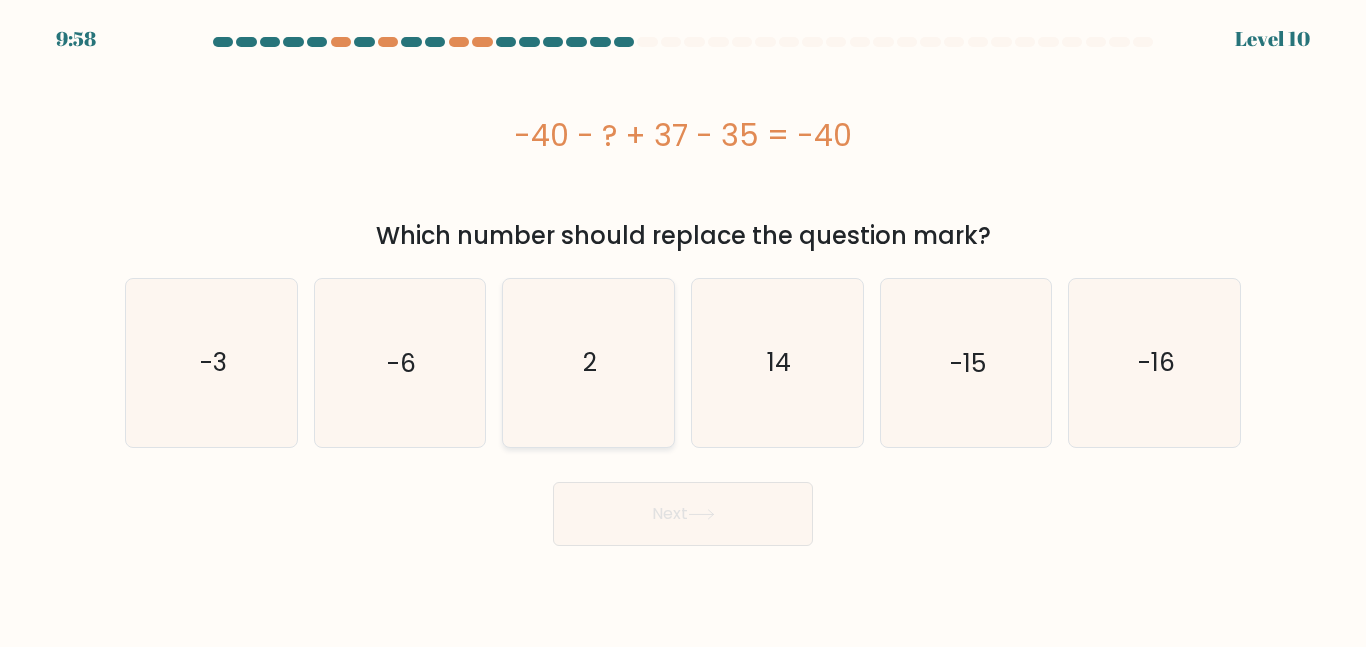 click on "2" at bounding box center (590, 362) 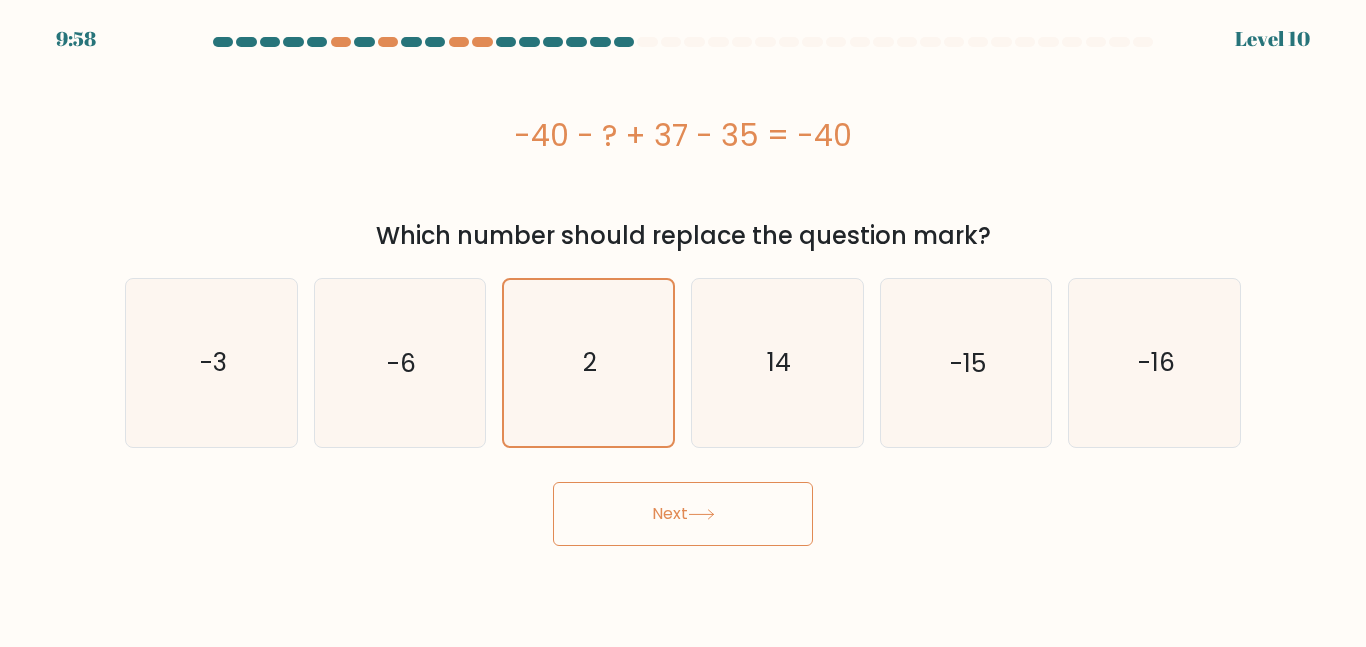 click on "Next" at bounding box center (683, 514) 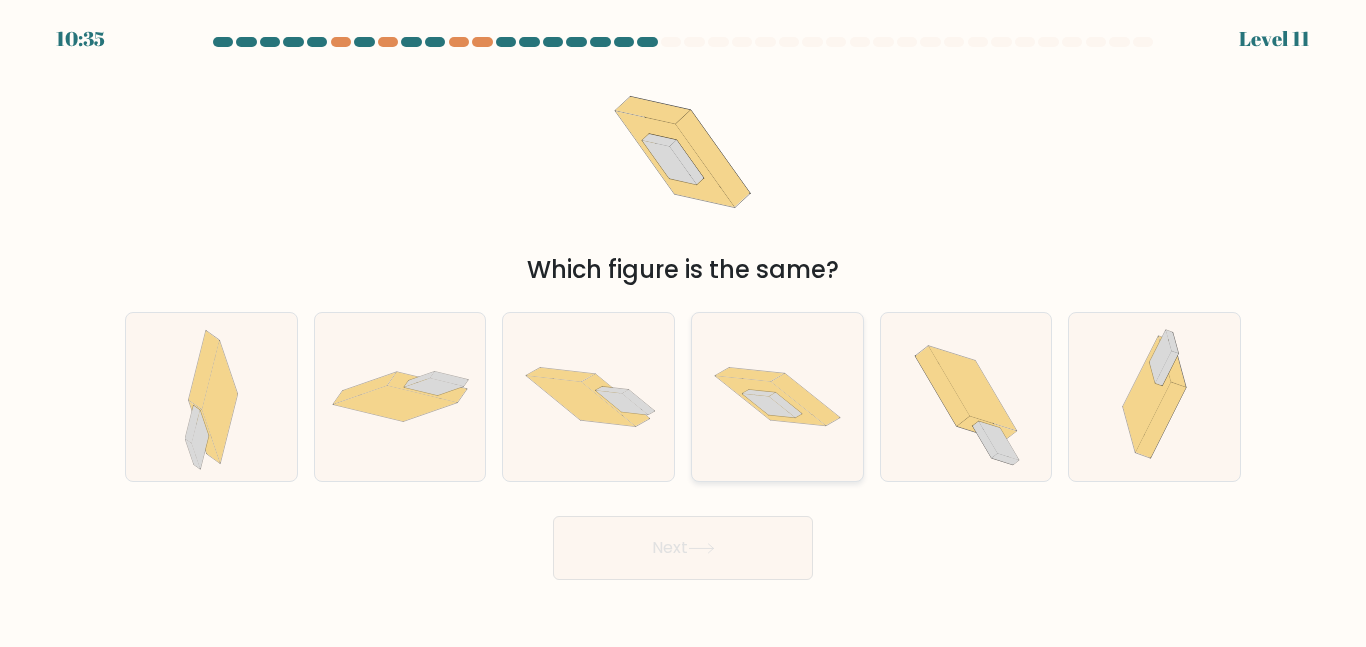 click at bounding box center [770, 401] 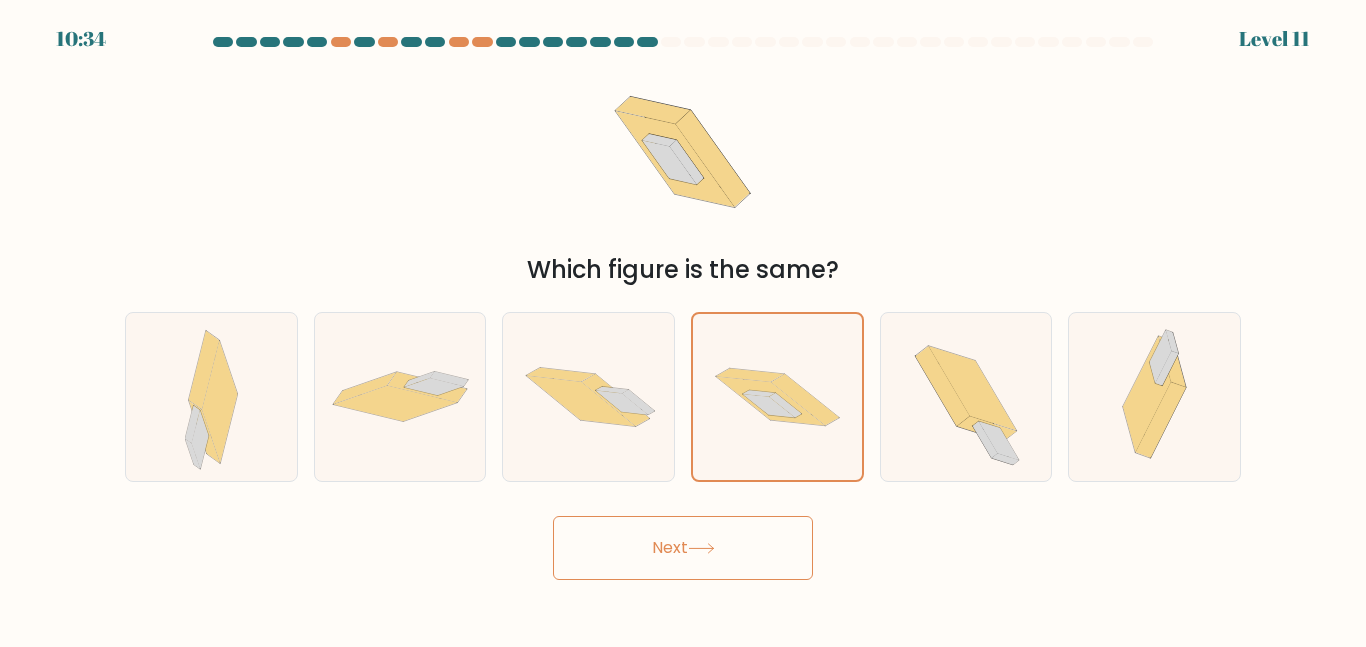 click on "Next" at bounding box center [683, 548] 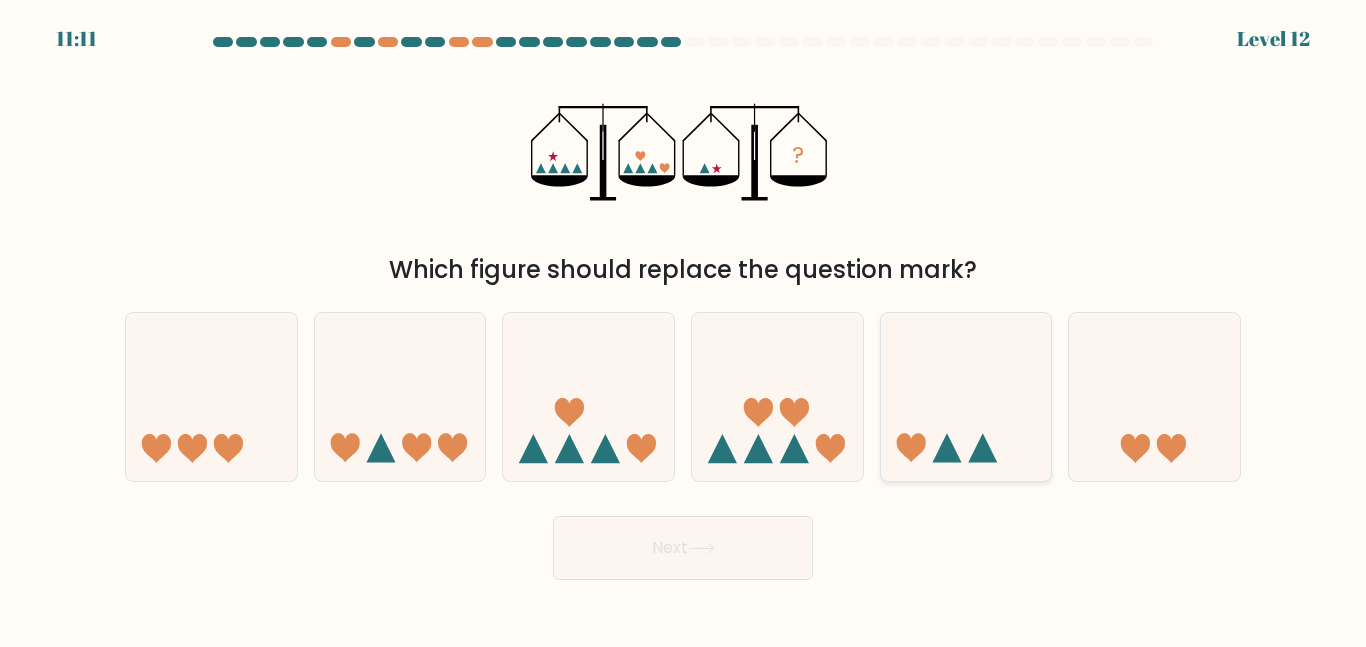 click at bounding box center (966, 396) 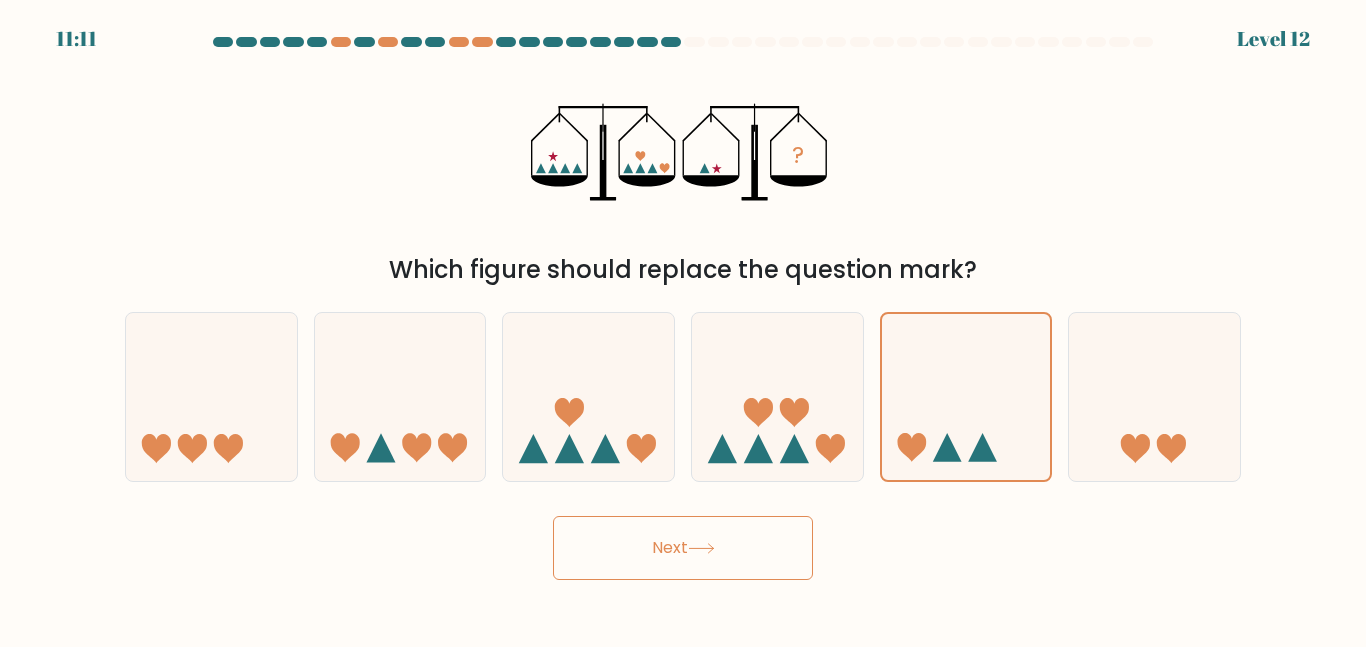 click on "Next" at bounding box center [683, 548] 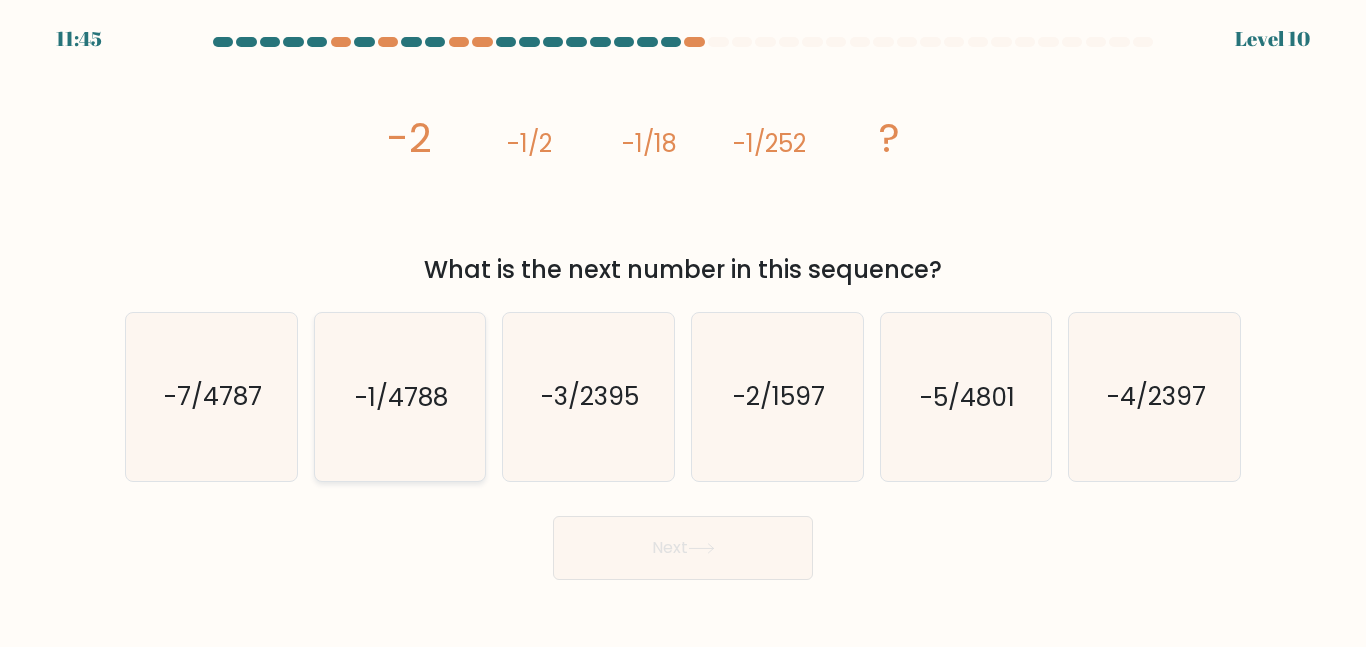 click on "-1/4788" at bounding box center [401, 396] 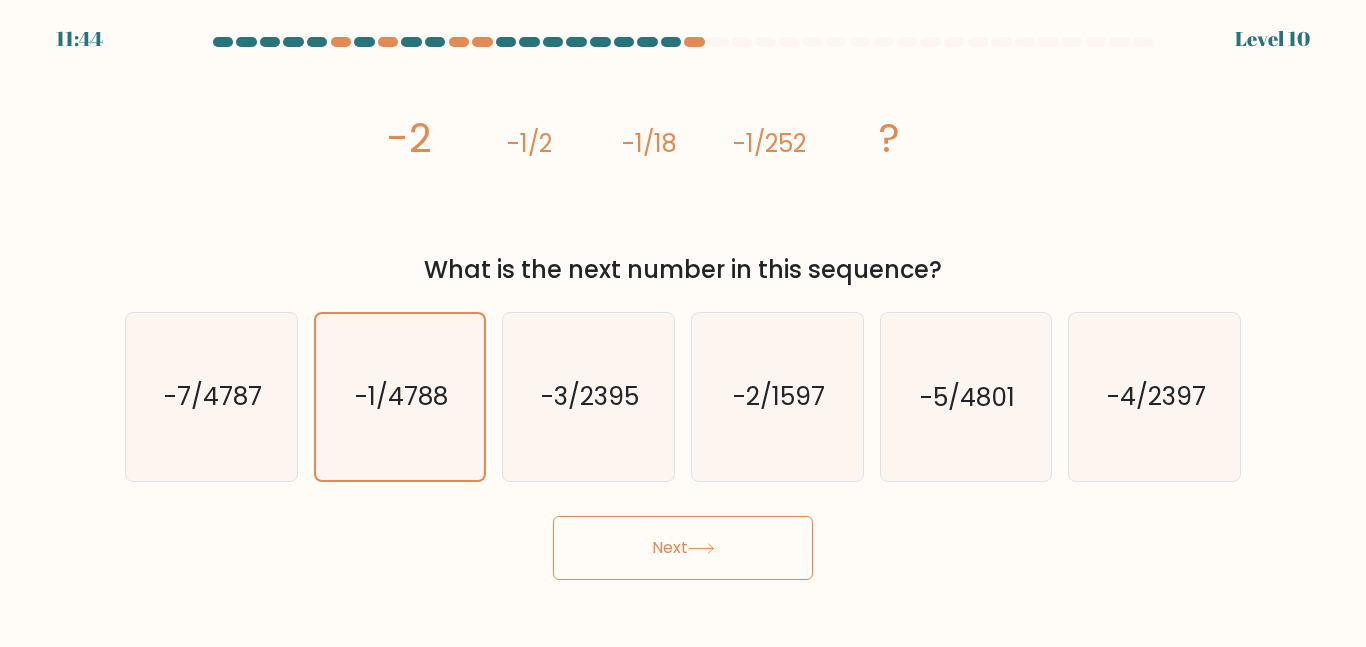 click on "Next" at bounding box center [683, 548] 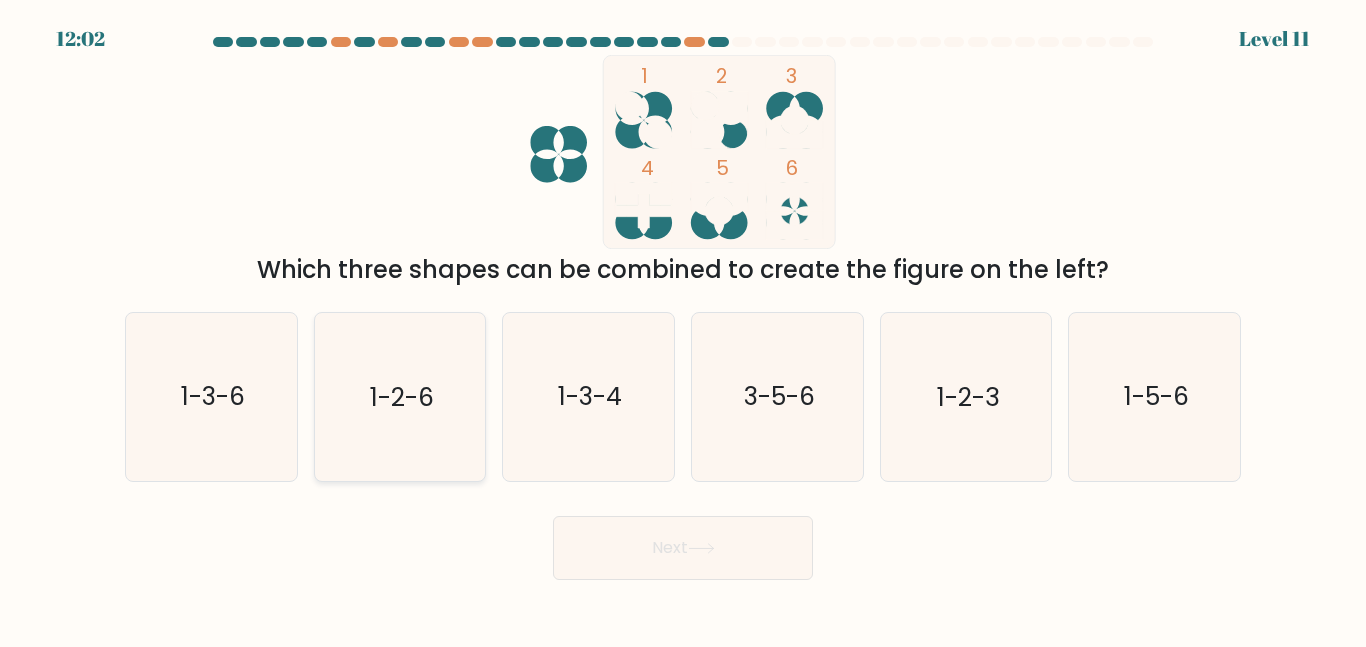 click on "1-2-6" at bounding box center (399, 396) 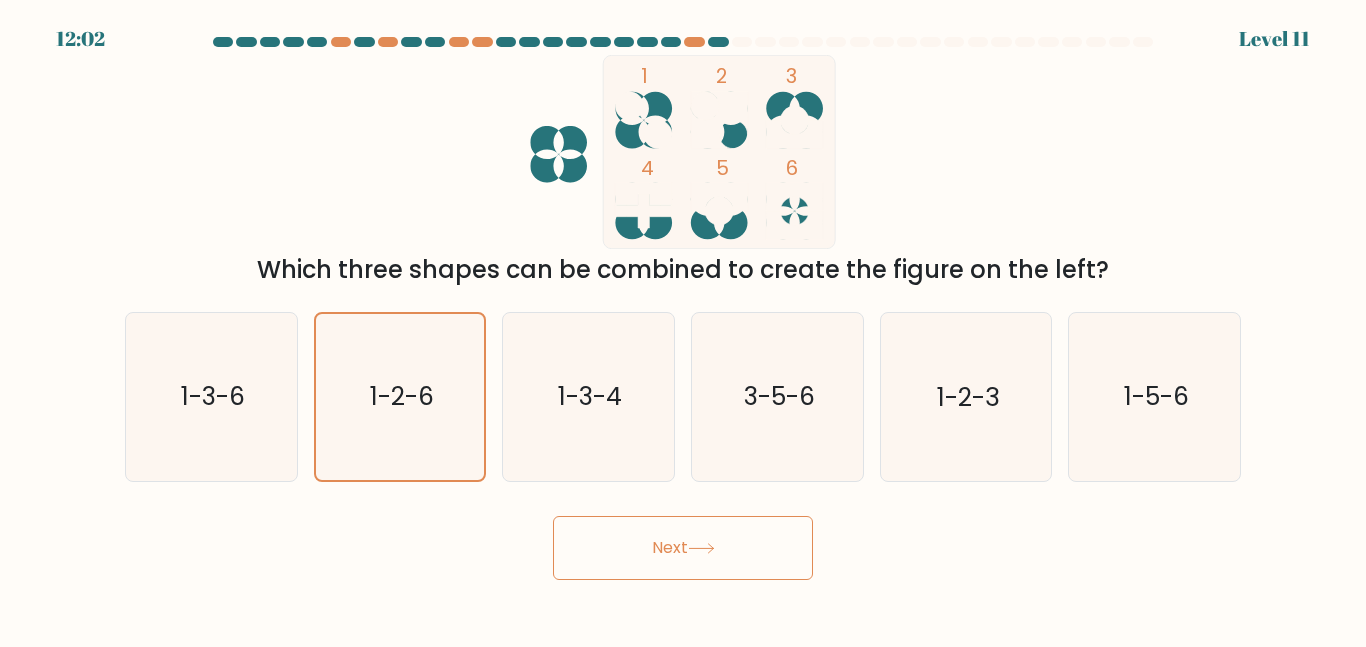 click on "[TIME]
Level 11" at bounding box center (683, 323) 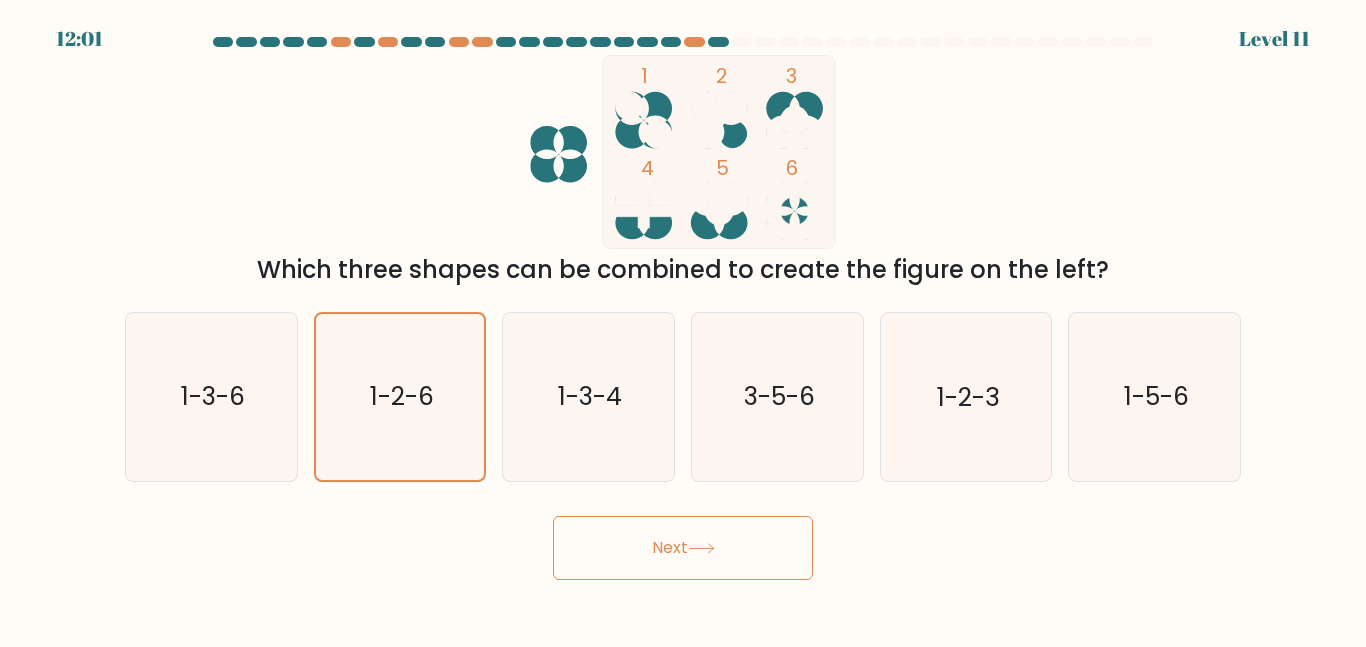click on "Next" at bounding box center (683, 548) 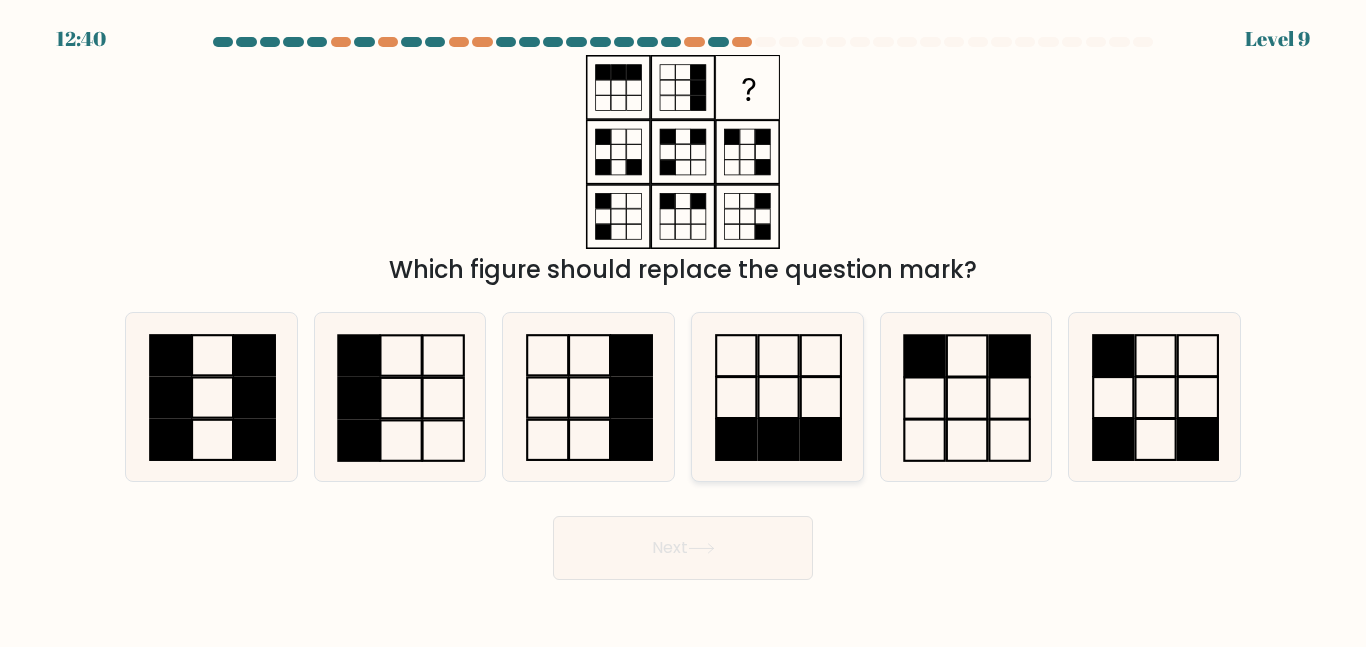 click at bounding box center (778, 439) 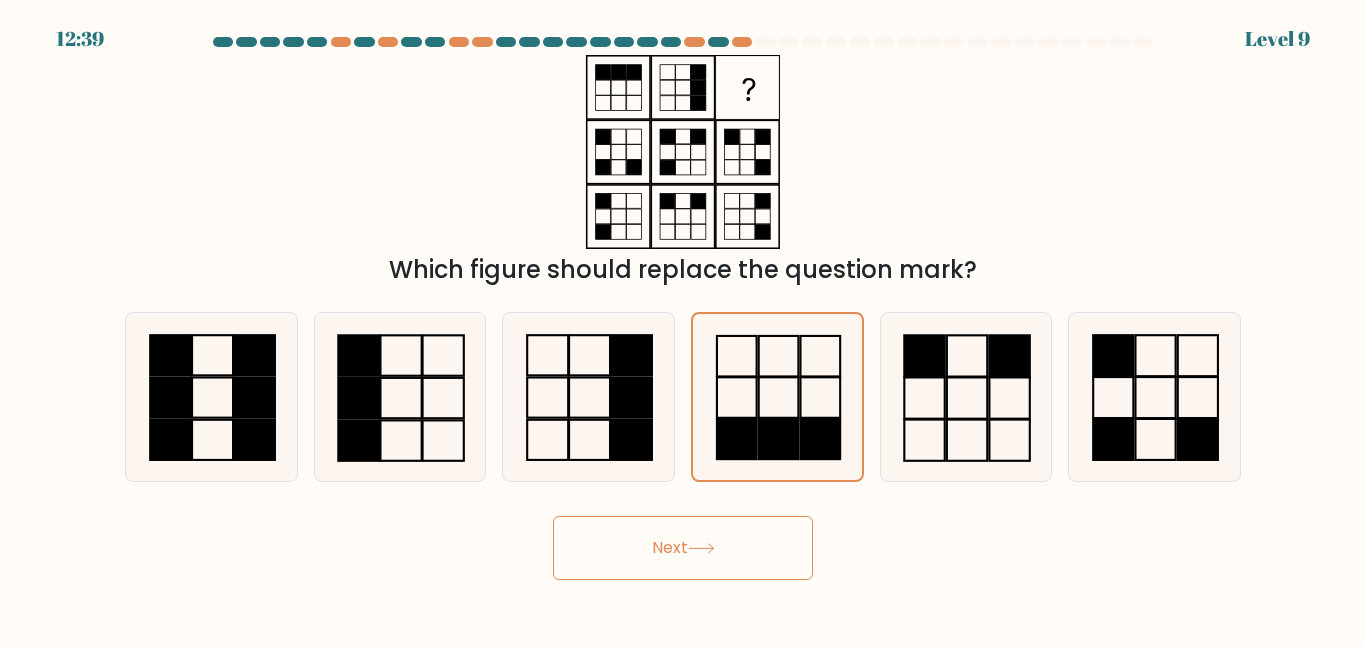 click on "Next" at bounding box center [683, 548] 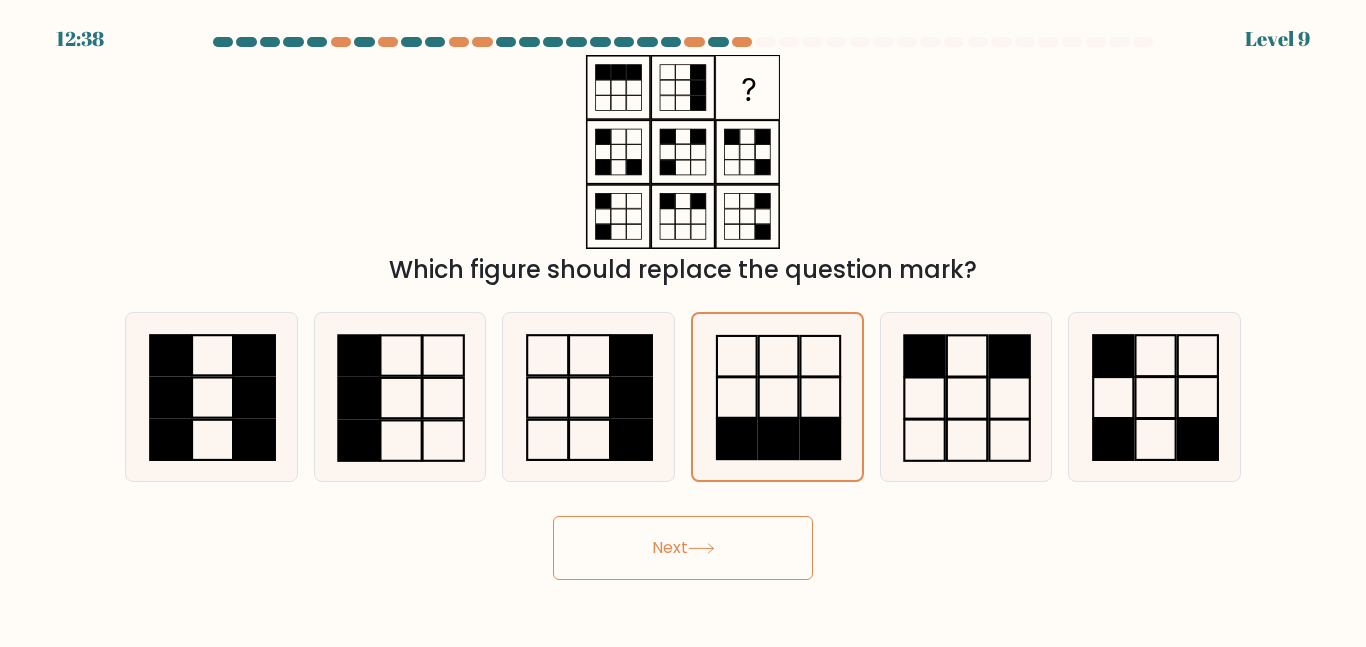 click on "Next" at bounding box center [683, 548] 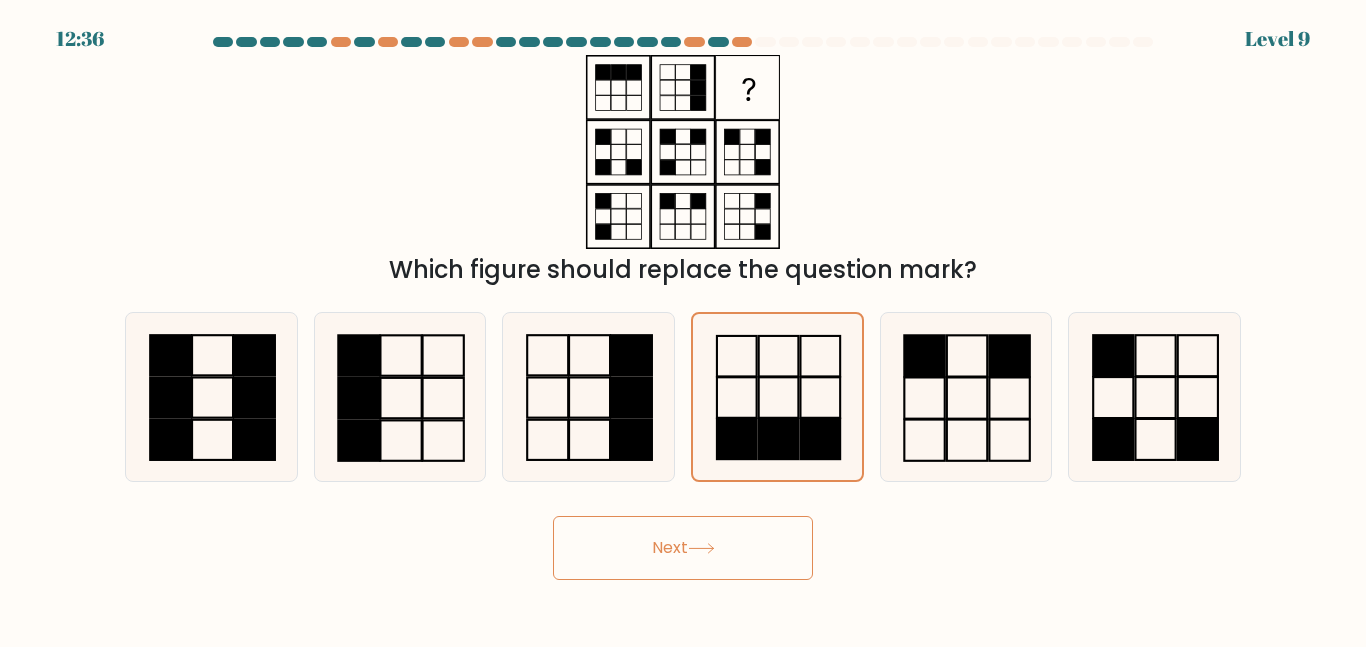 click on "Next" at bounding box center [683, 548] 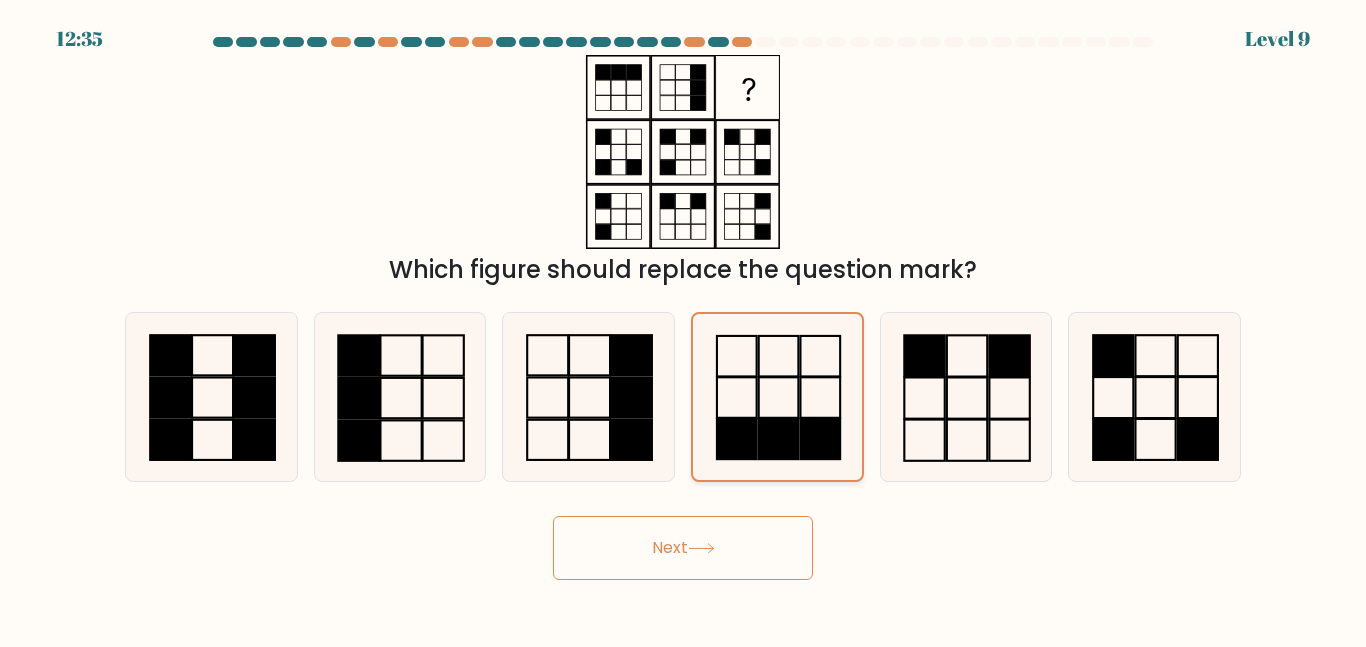 click at bounding box center (737, 439) 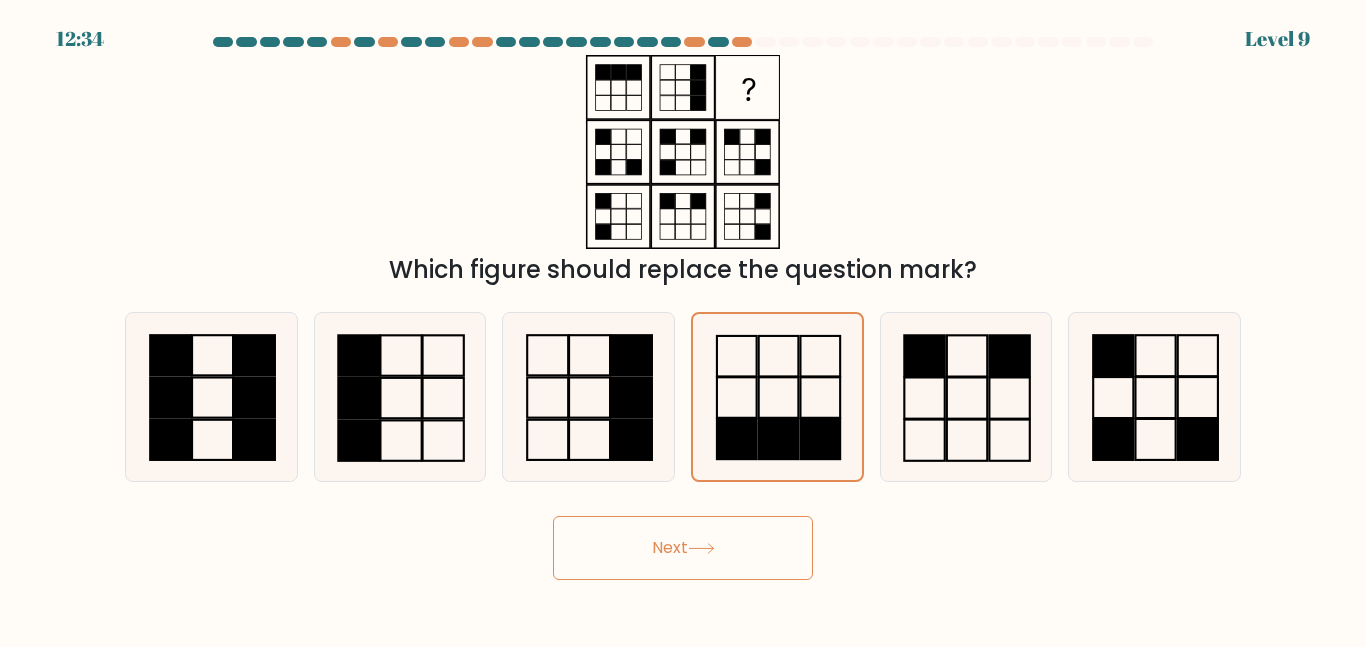 click on "Next" at bounding box center [683, 548] 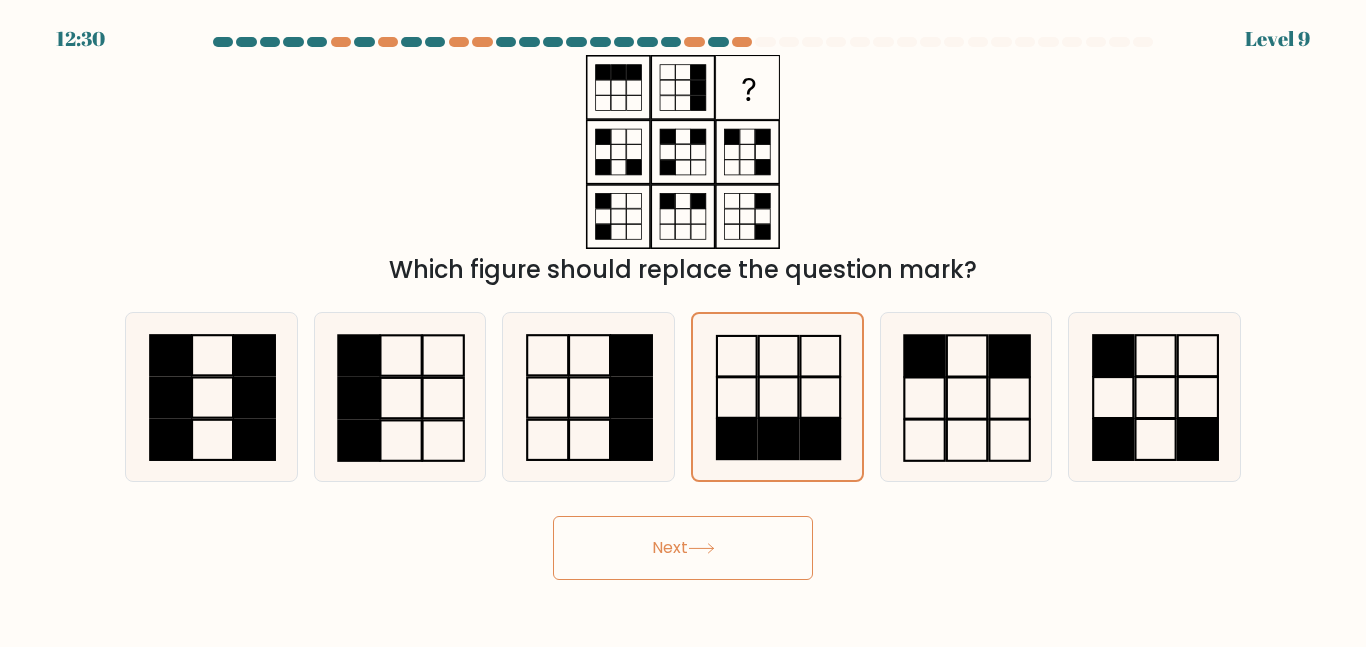 click on "Next" at bounding box center [683, 548] 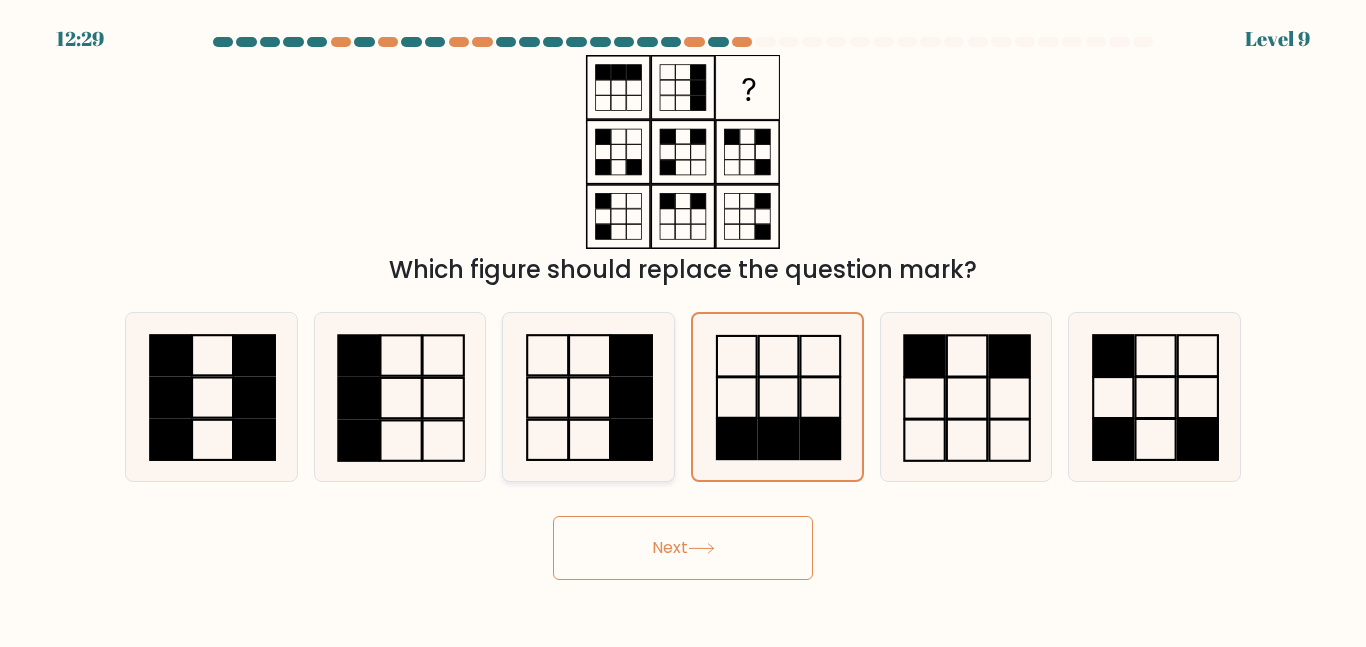 click at bounding box center [588, 396] 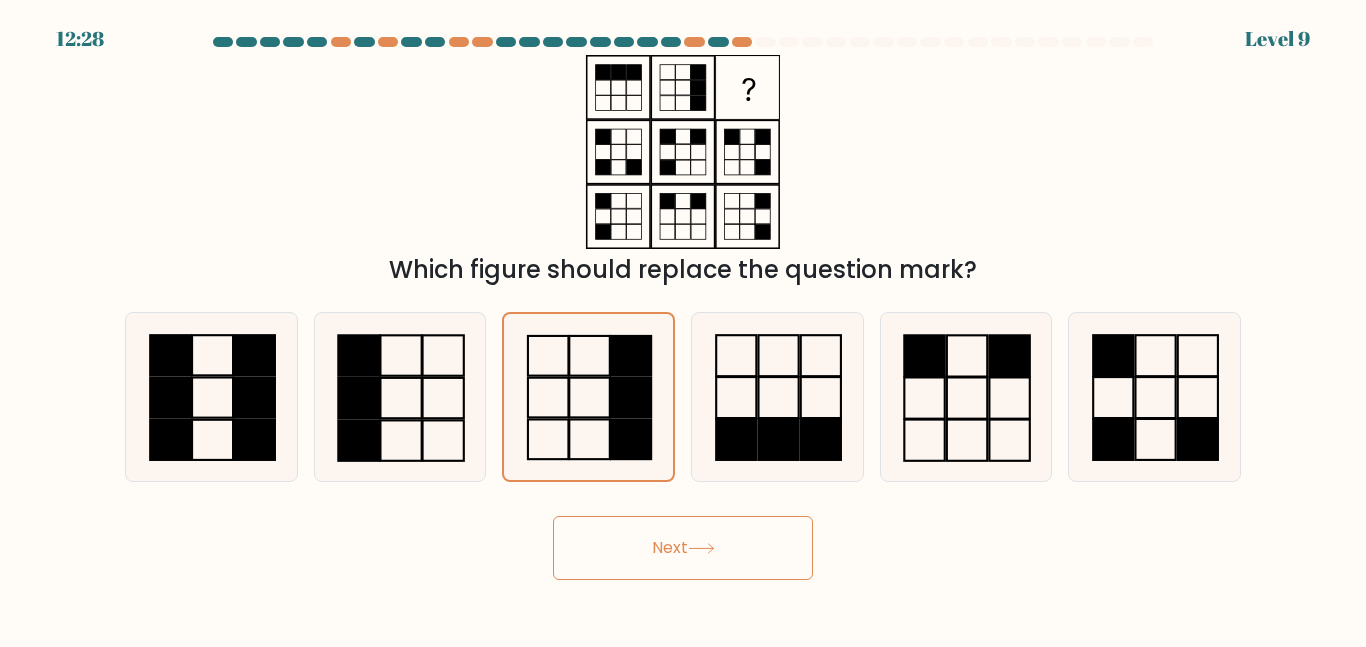 click on "Next" at bounding box center (683, 548) 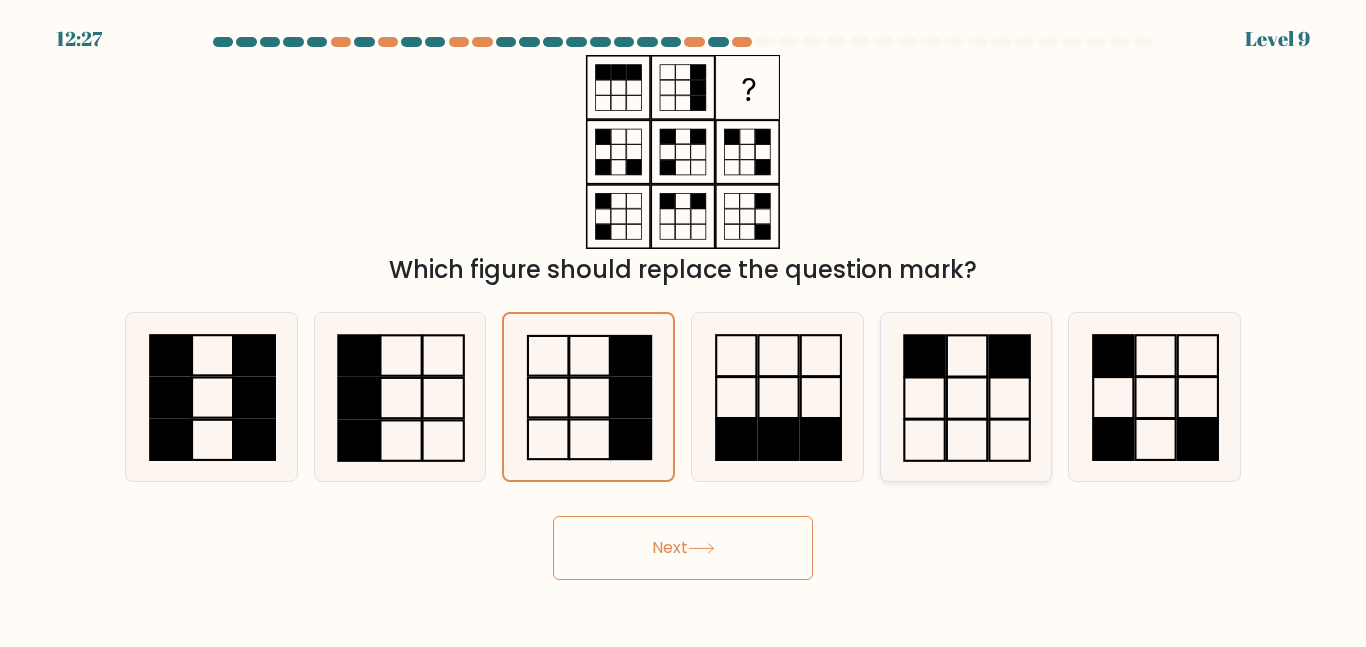 click at bounding box center (965, 396) 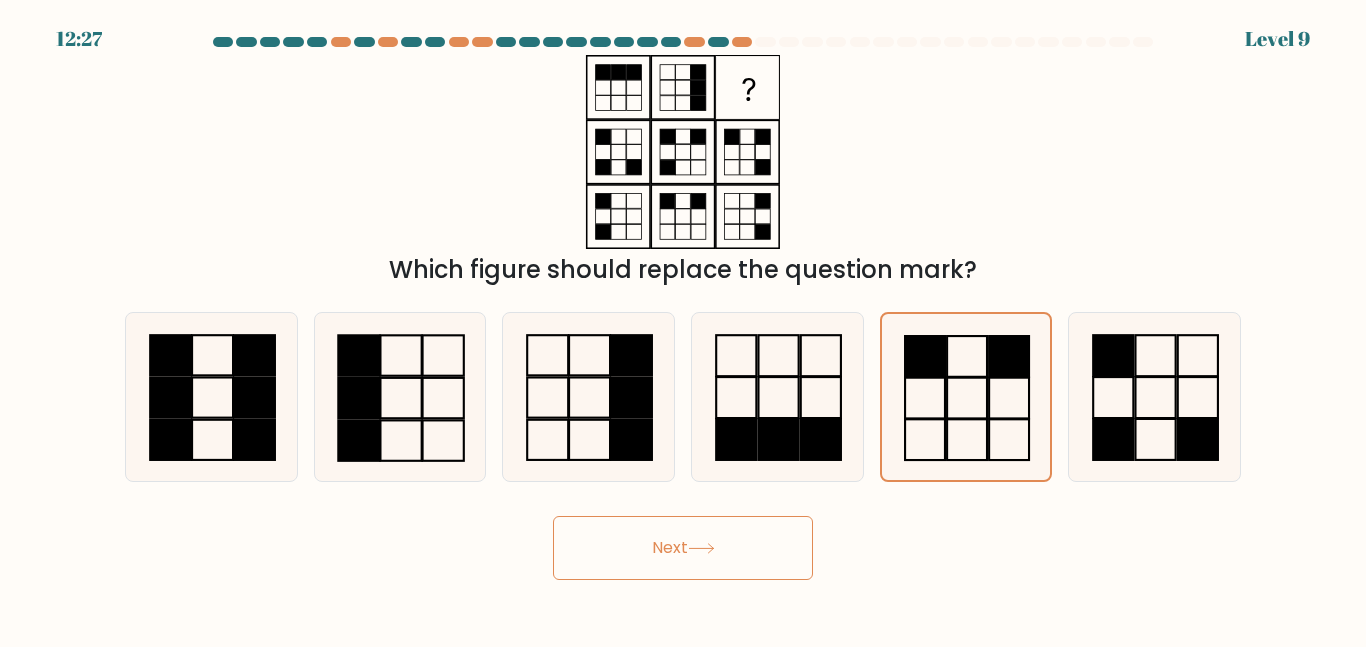 click on "Next" at bounding box center [683, 548] 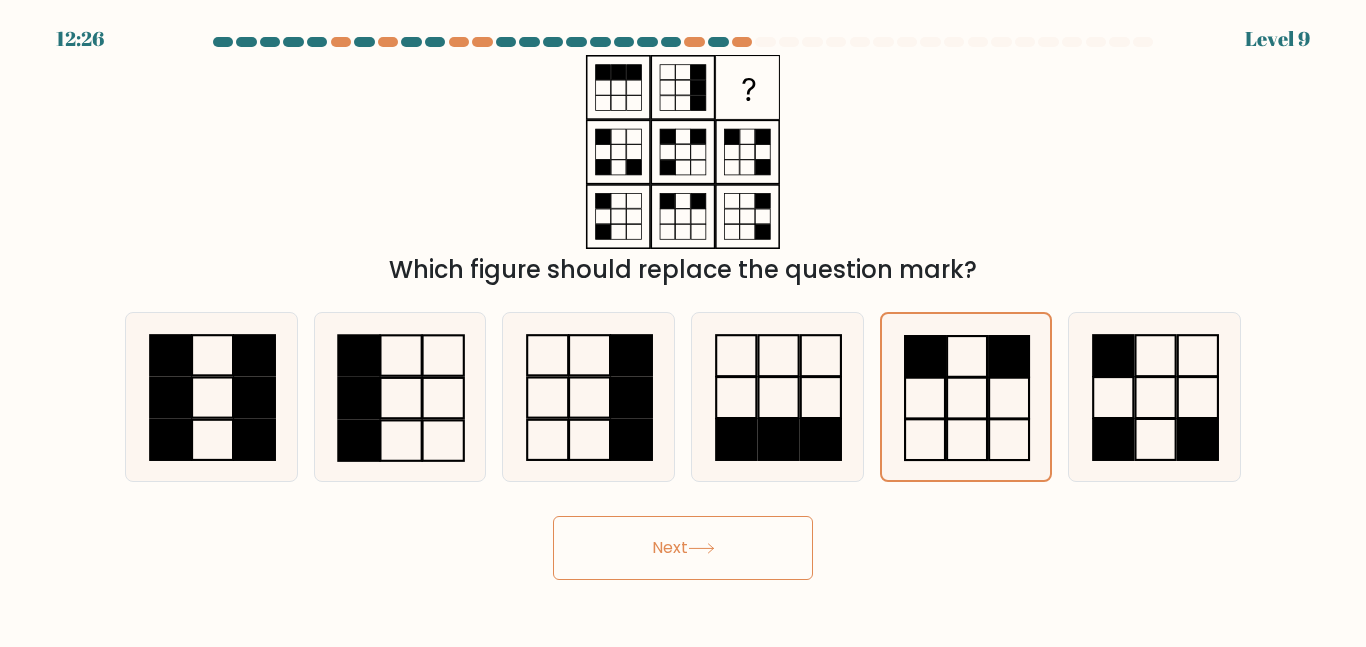 click on "a.
b." at bounding box center (683, 388) 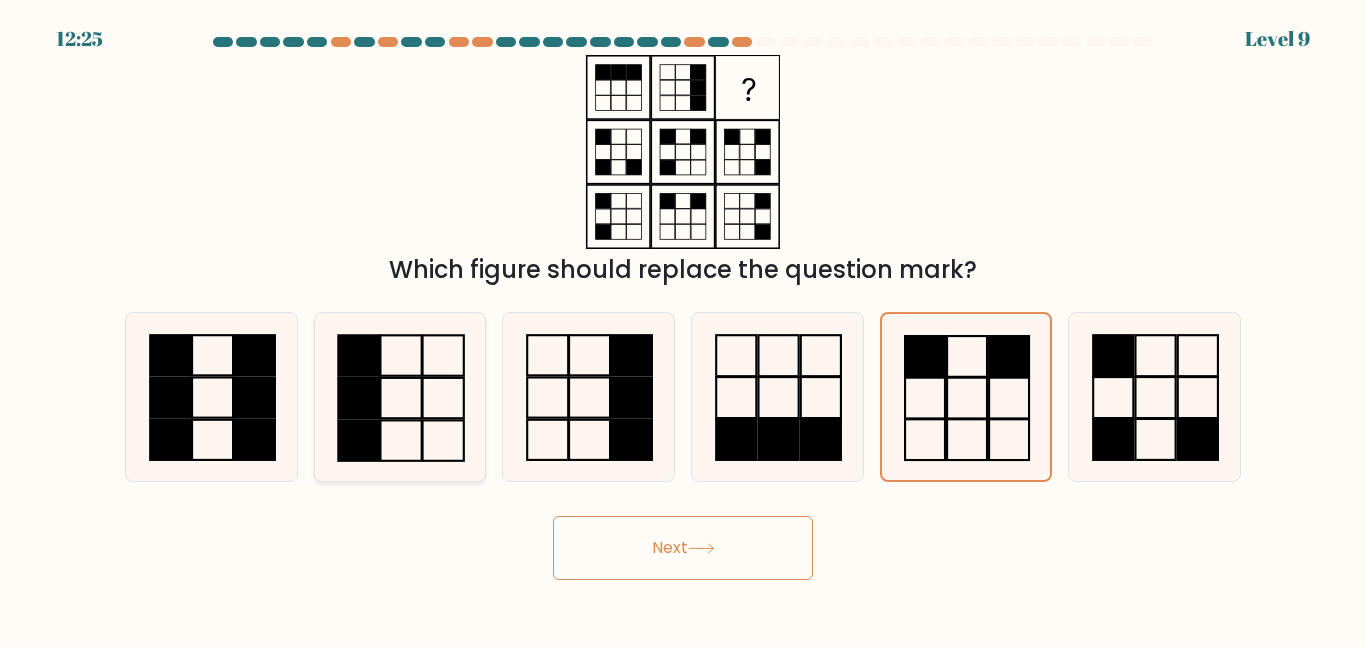 click at bounding box center (399, 396) 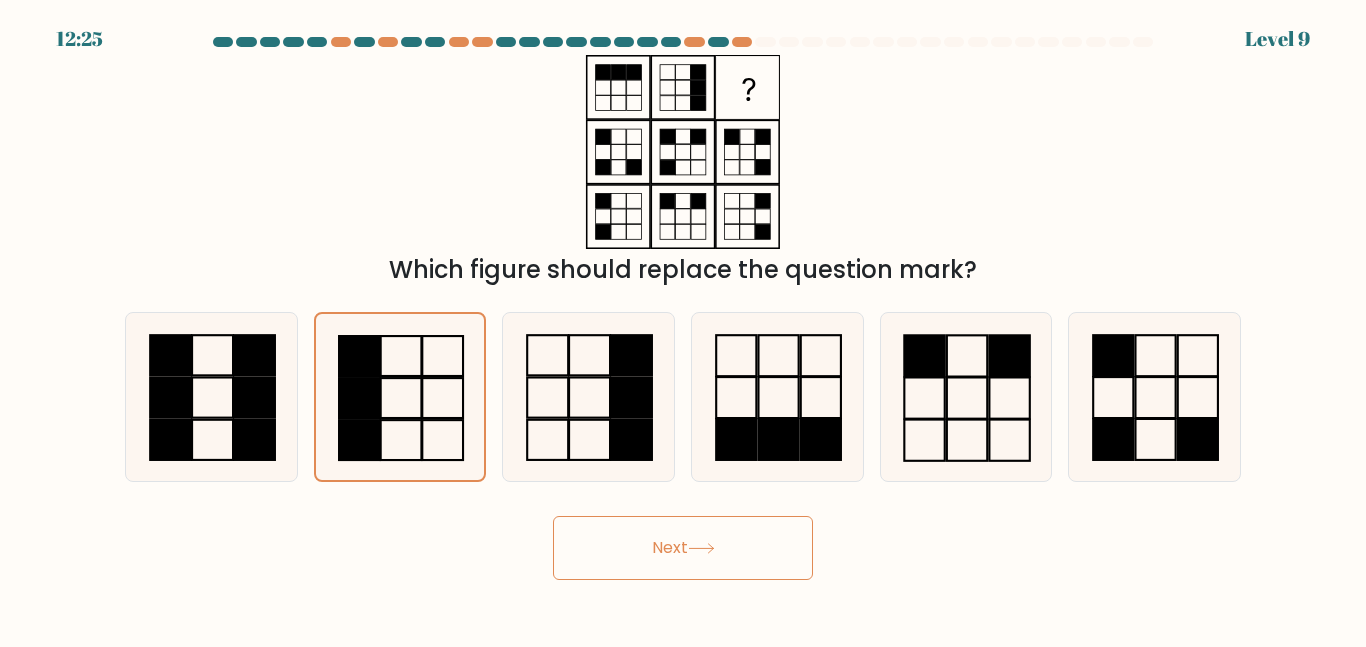 click on "Next" at bounding box center (683, 548) 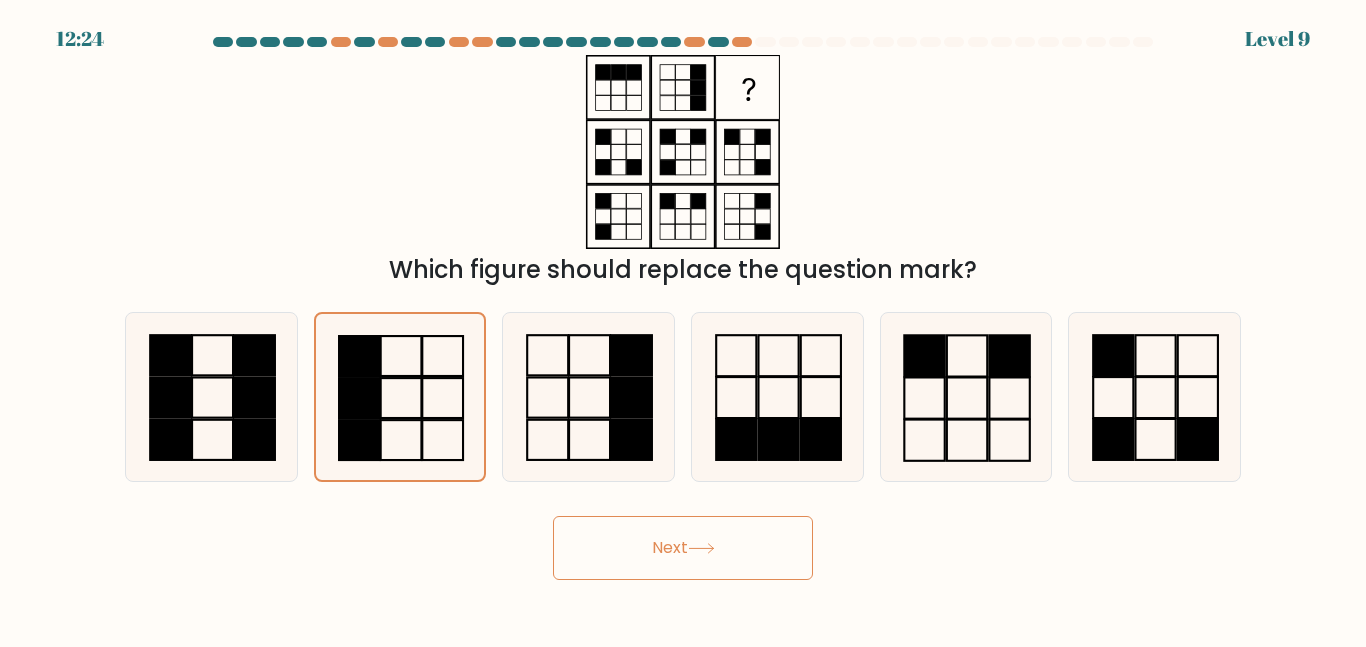 click on "b." at bounding box center [400, 396] 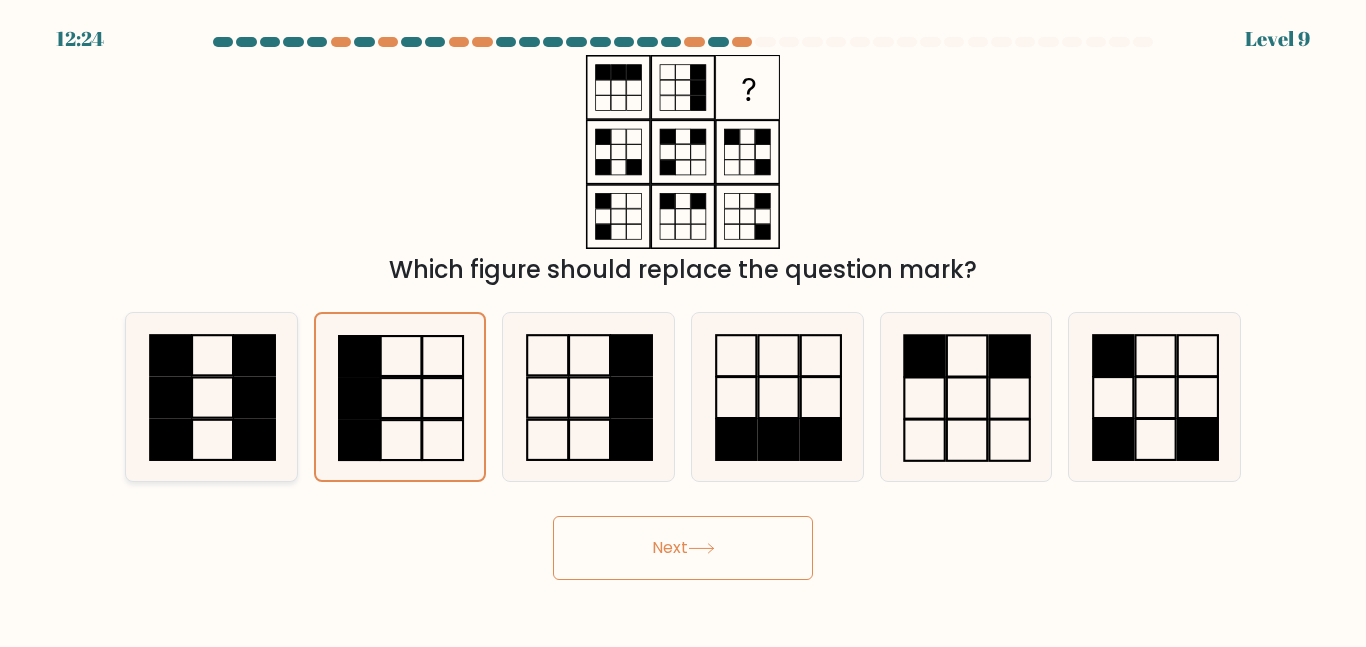 click at bounding box center [254, 398] 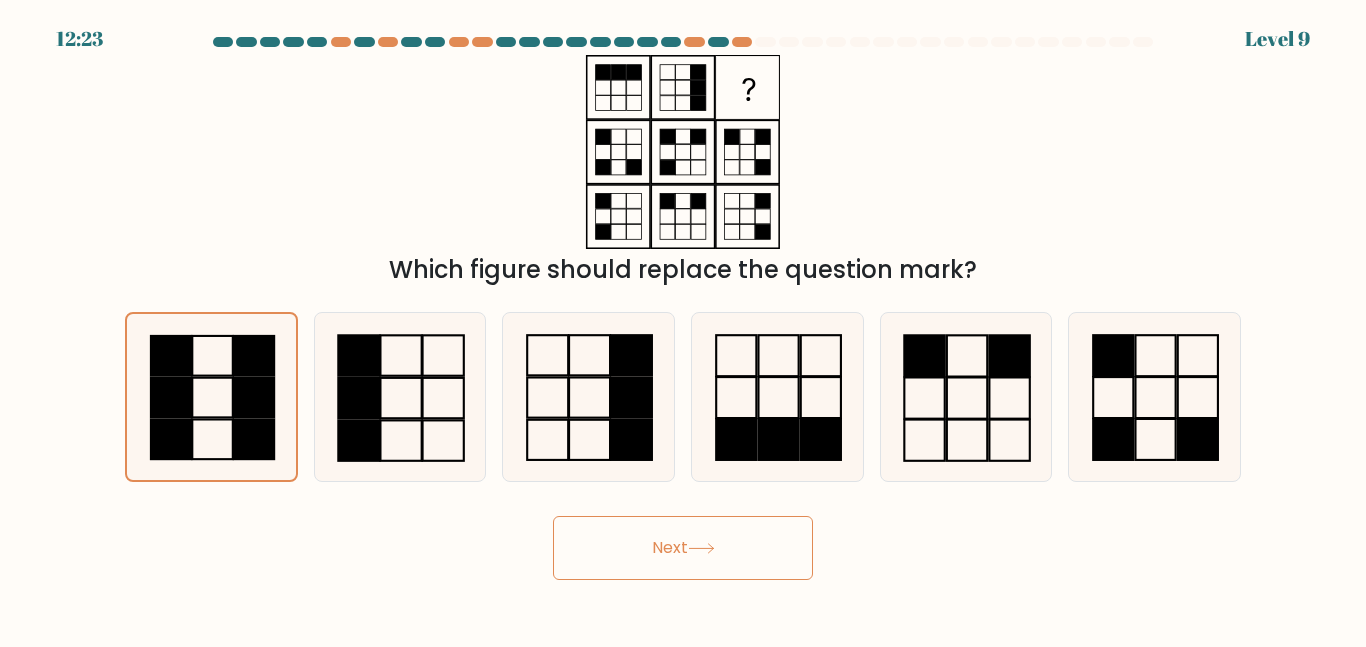 click on "Next" at bounding box center [683, 548] 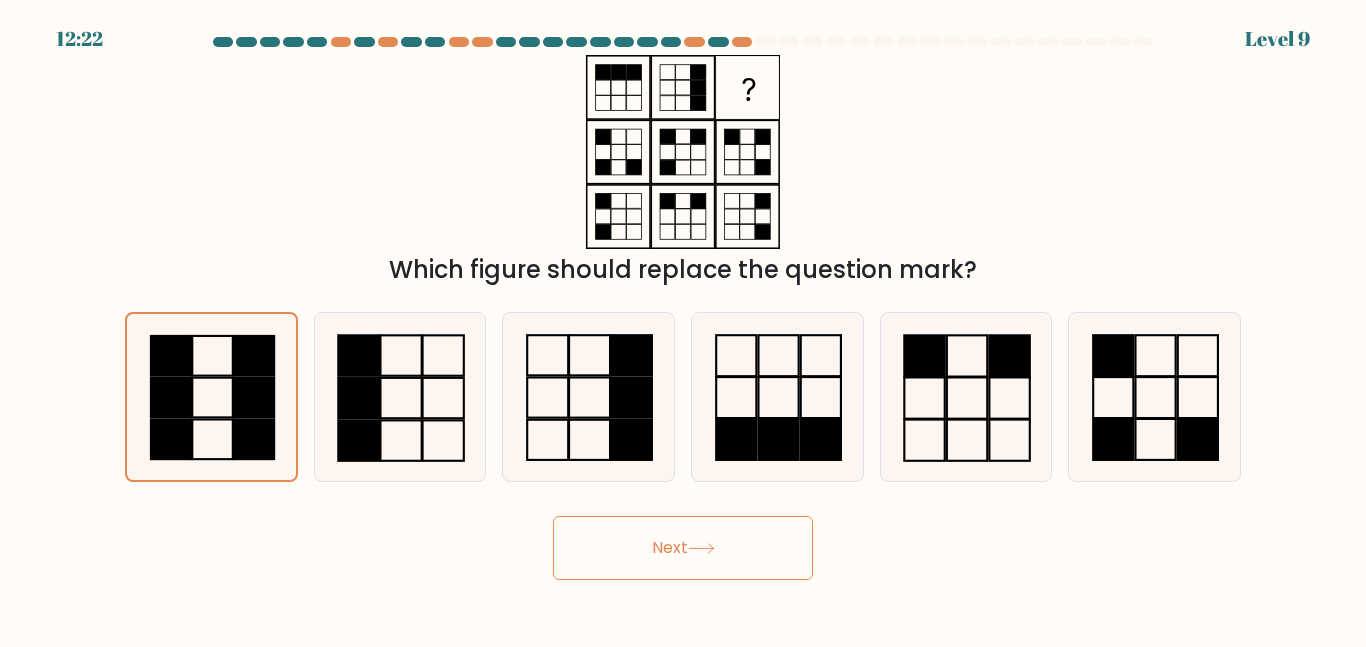 click on "Next" at bounding box center (683, 548) 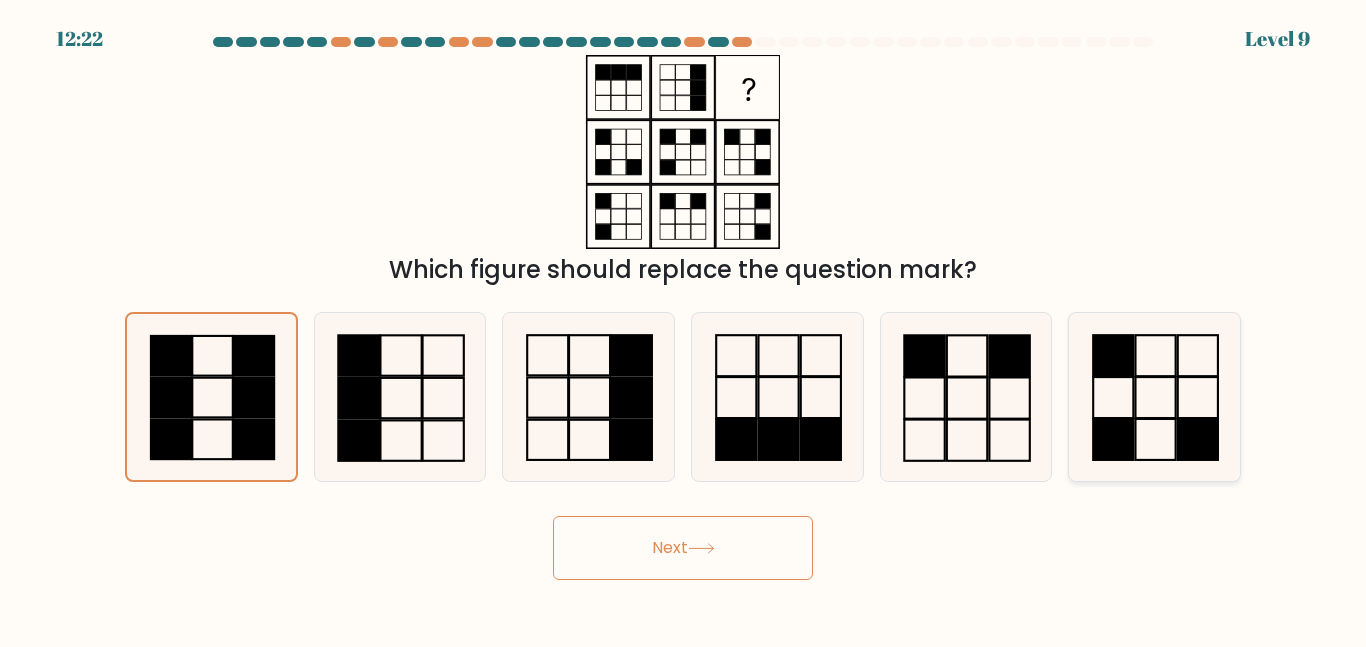 click at bounding box center (1113, 397) 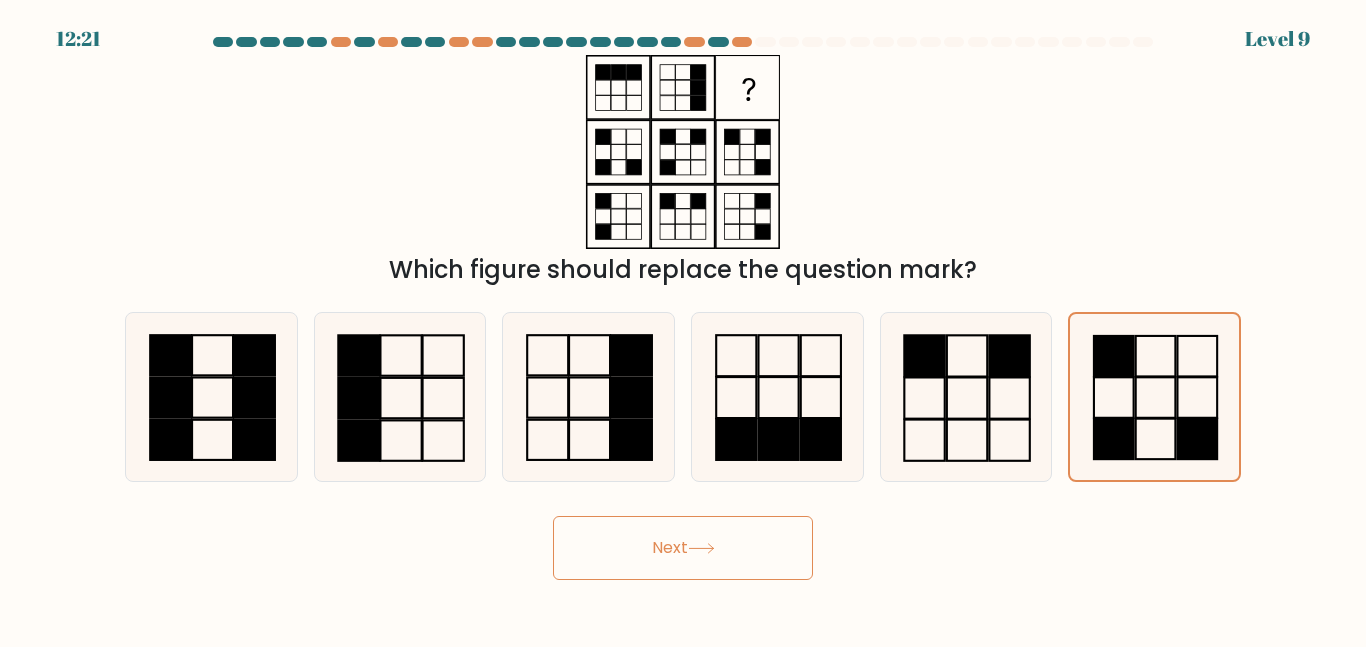 click at bounding box center (701, 548) 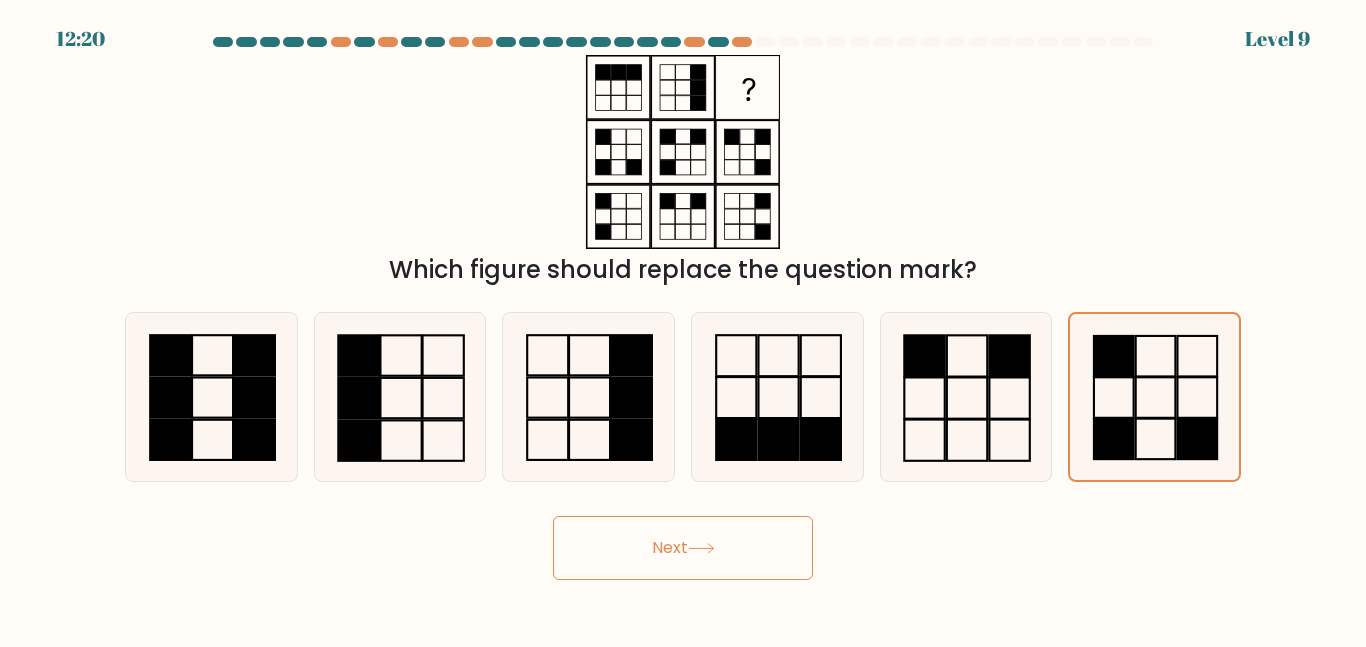 click at bounding box center (701, 548) 